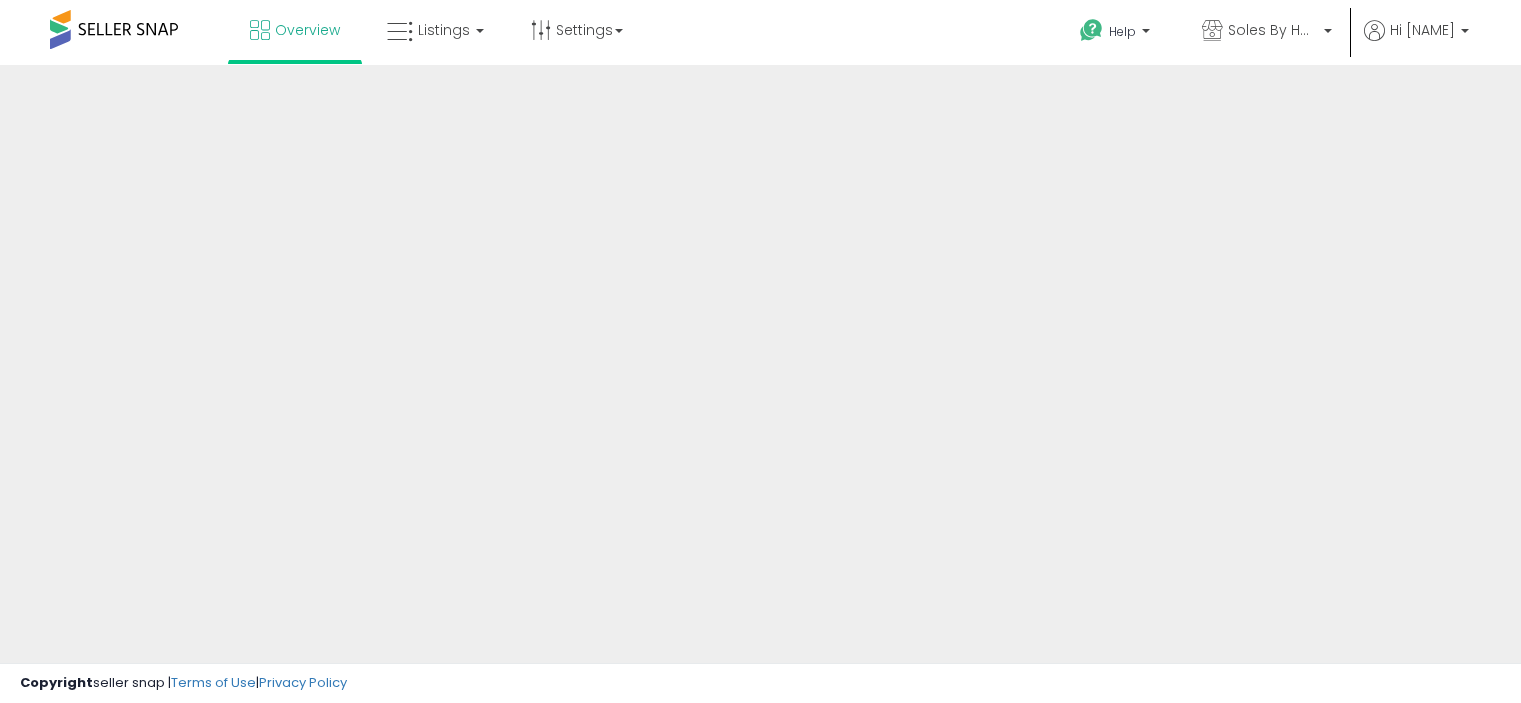 scroll, scrollTop: 0, scrollLeft: 0, axis: both 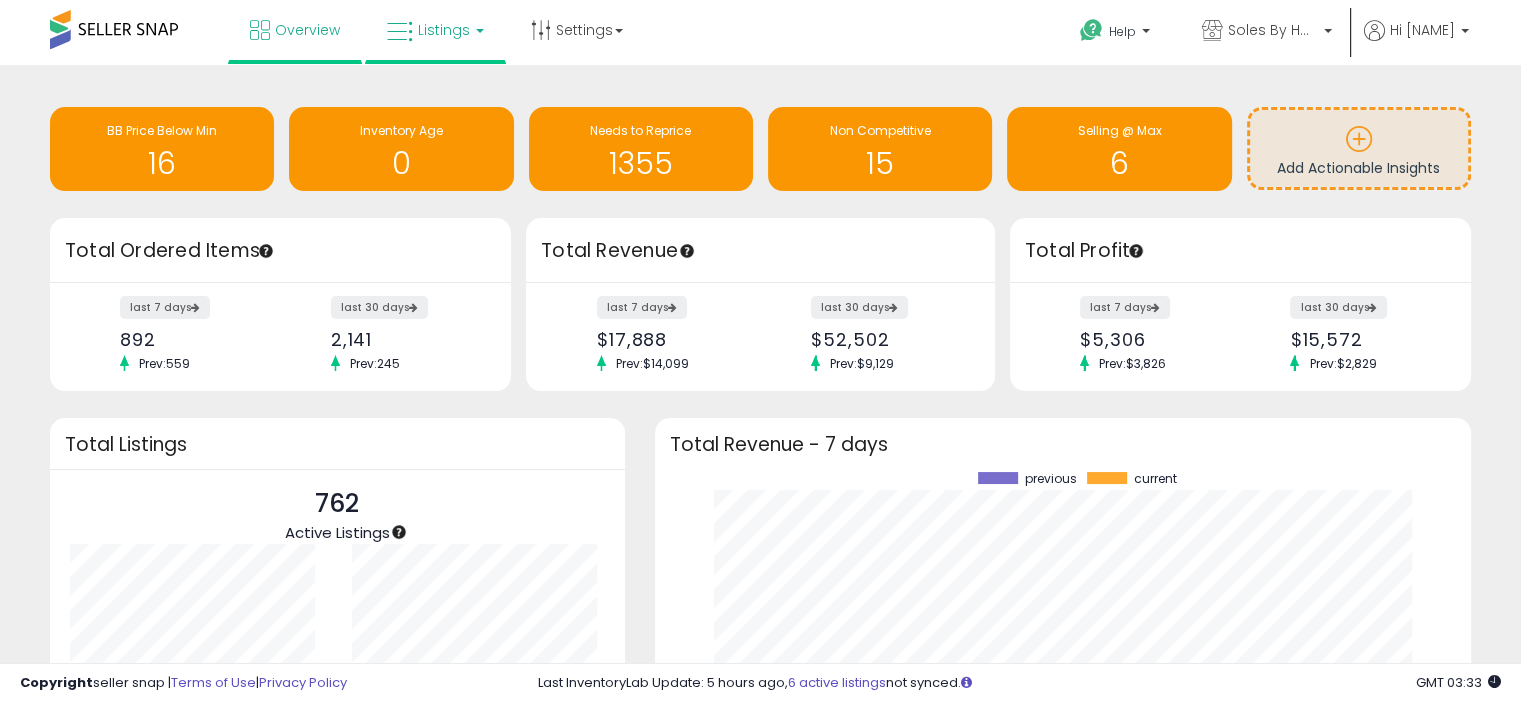 click on "Listings" at bounding box center (435, 30) 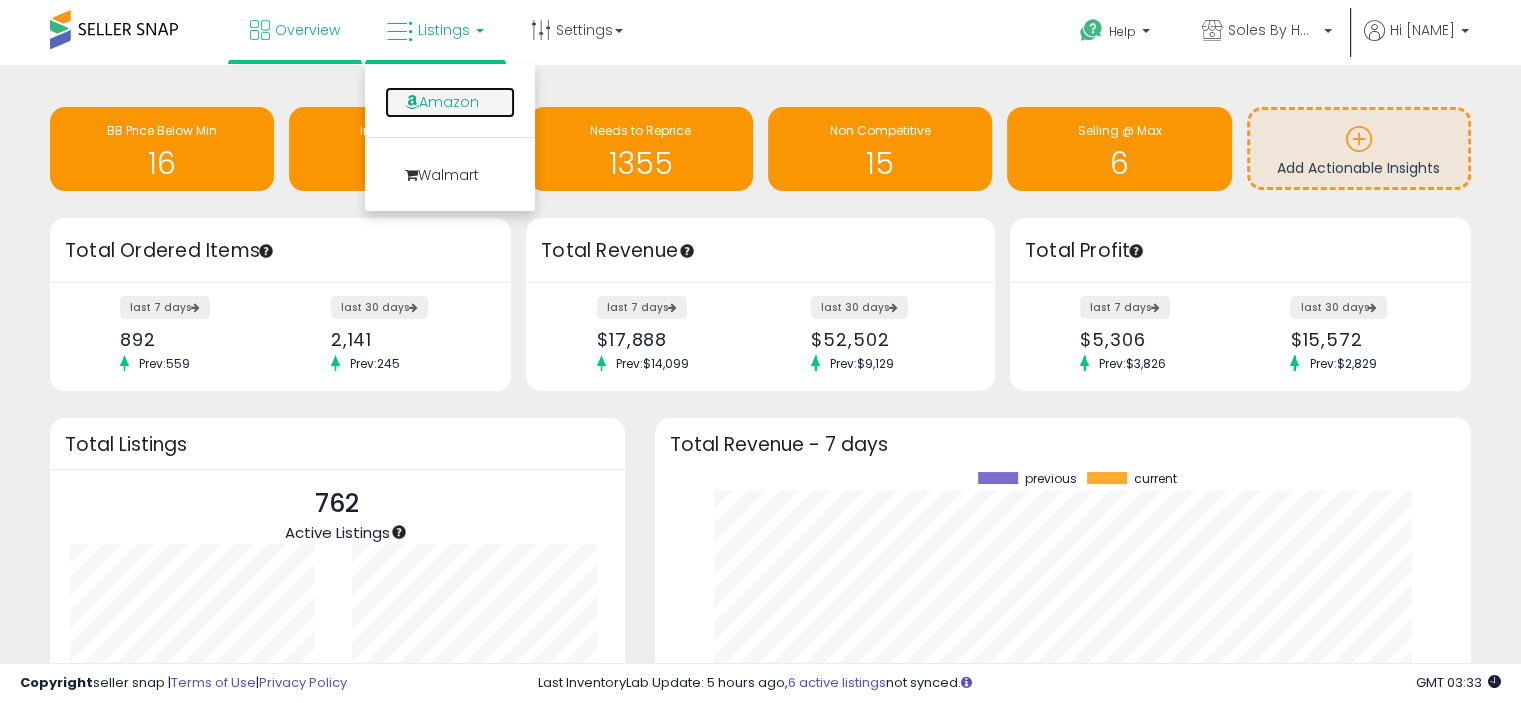 click on "Amazon" at bounding box center (450, 102) 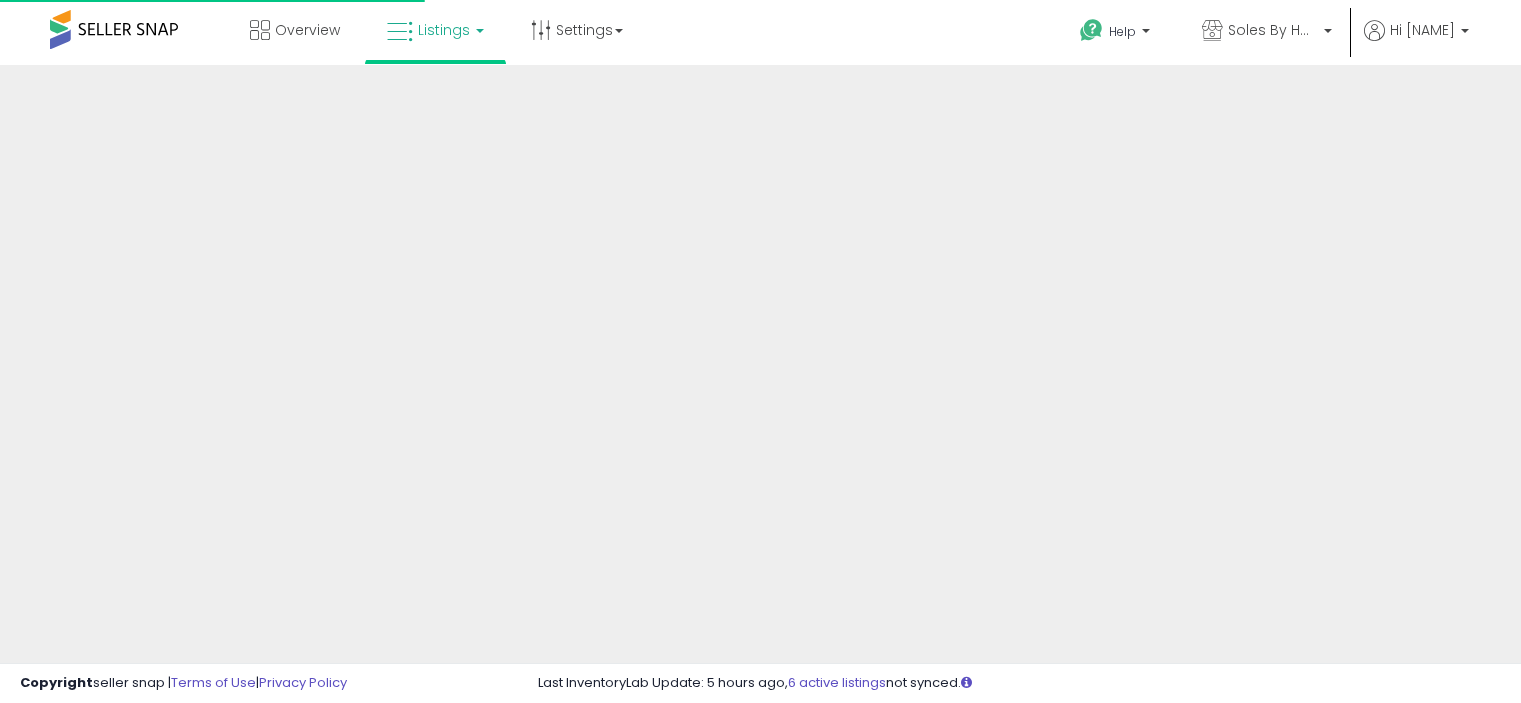 scroll, scrollTop: 0, scrollLeft: 0, axis: both 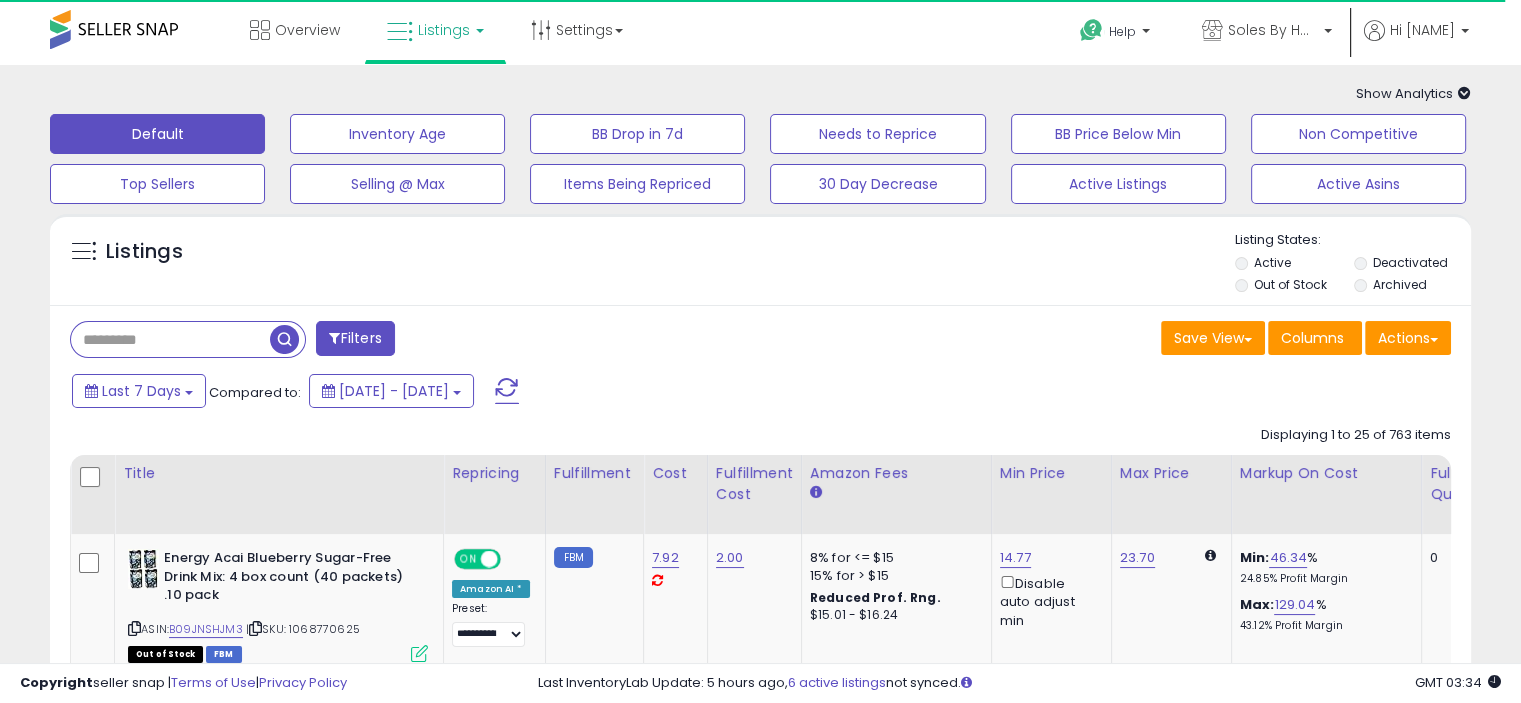 click on "Out of Stock" at bounding box center (1290, 284) 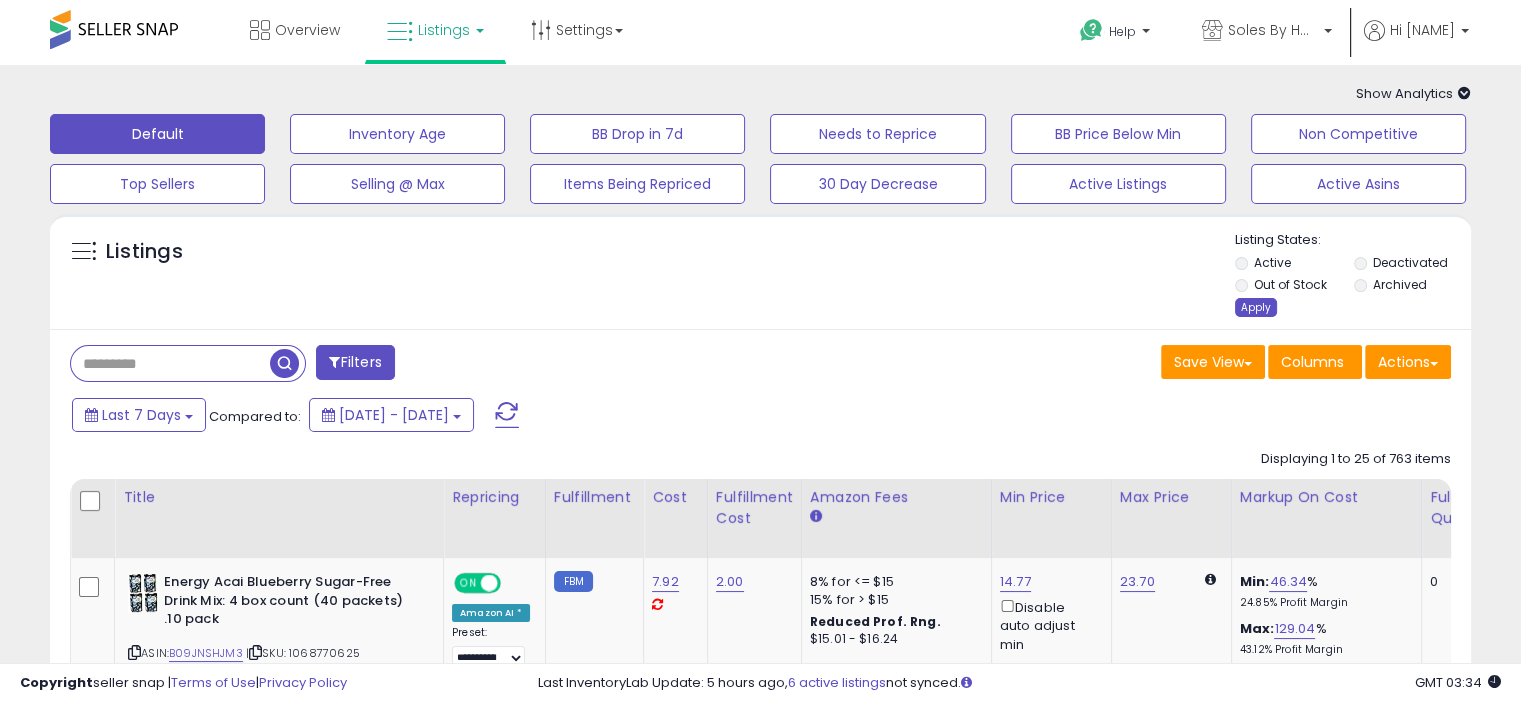 click on "Apply" at bounding box center [1256, 307] 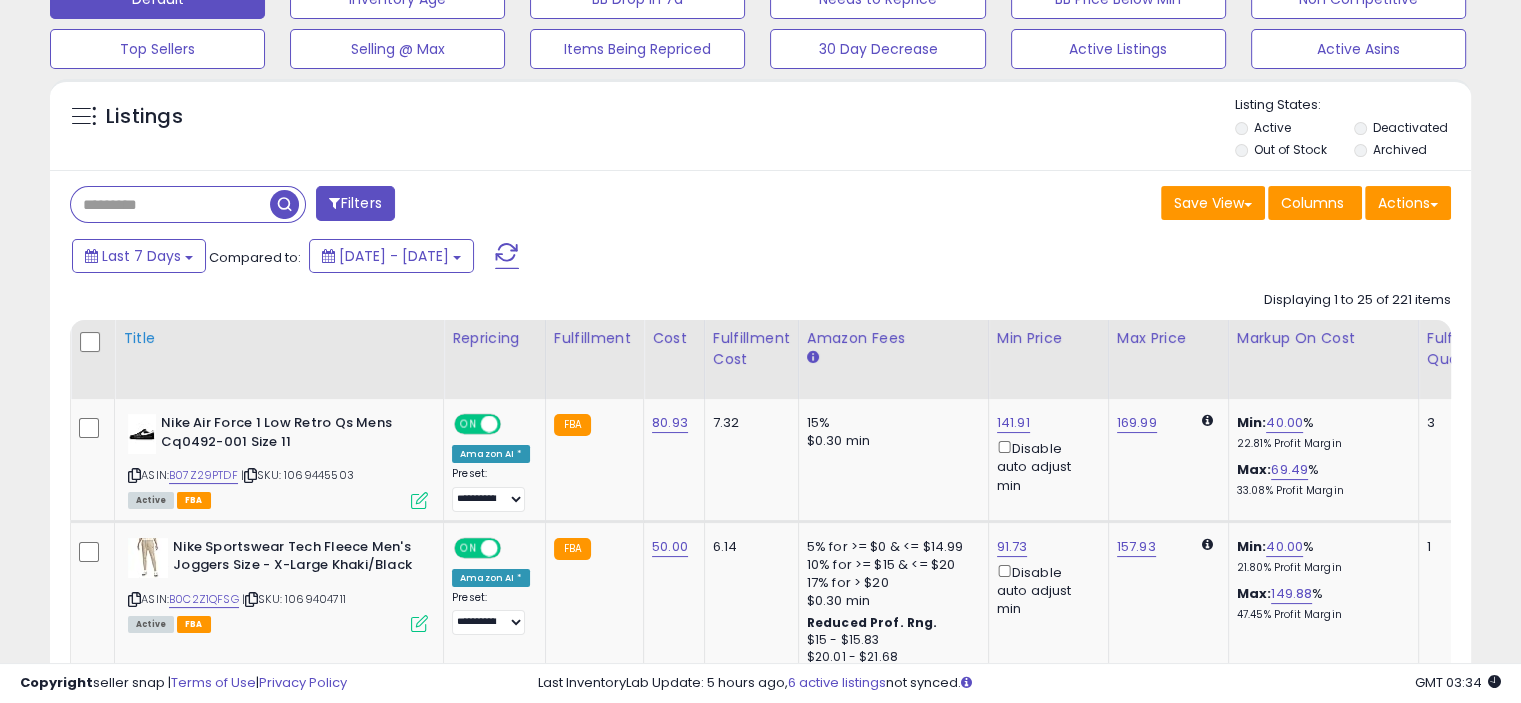 scroll, scrollTop: 132, scrollLeft: 0, axis: vertical 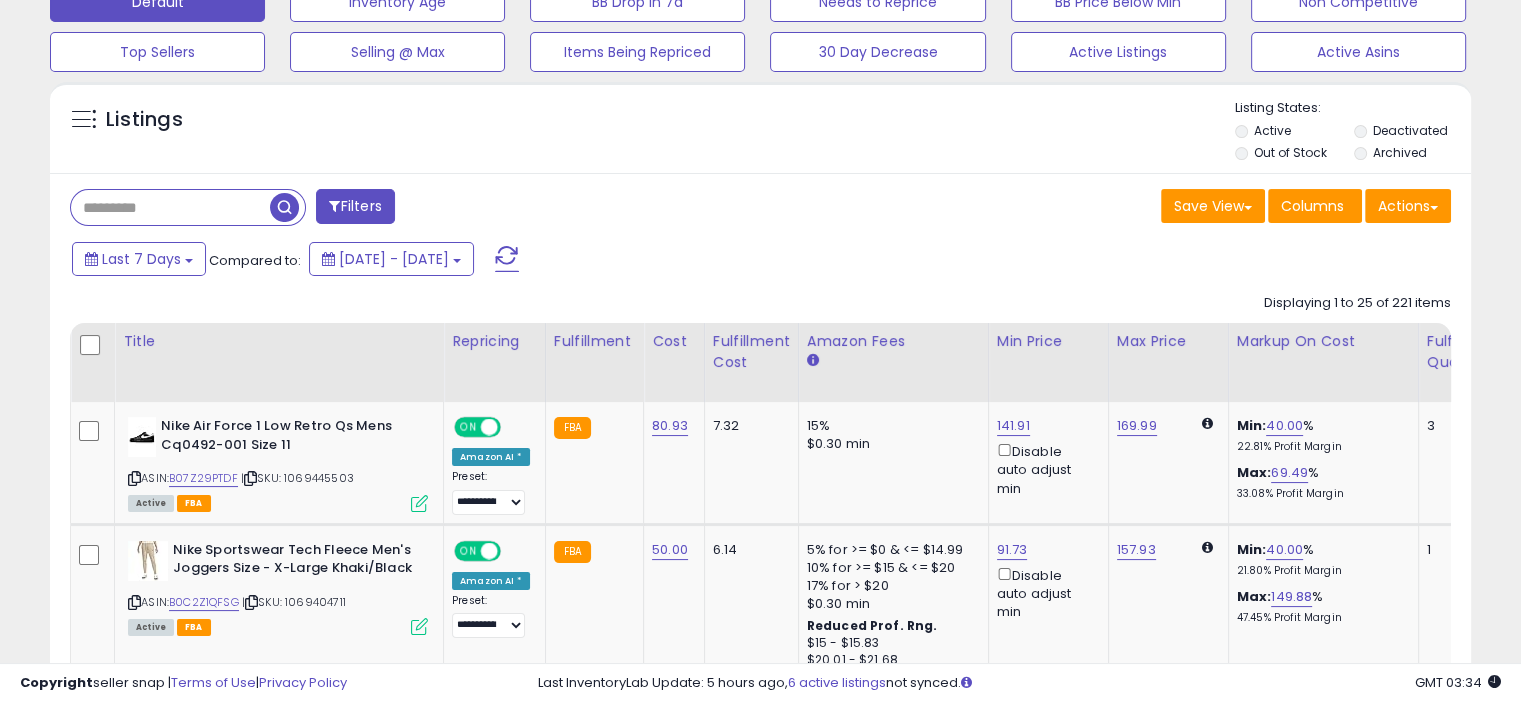 click on "Filters" at bounding box center (355, 206) 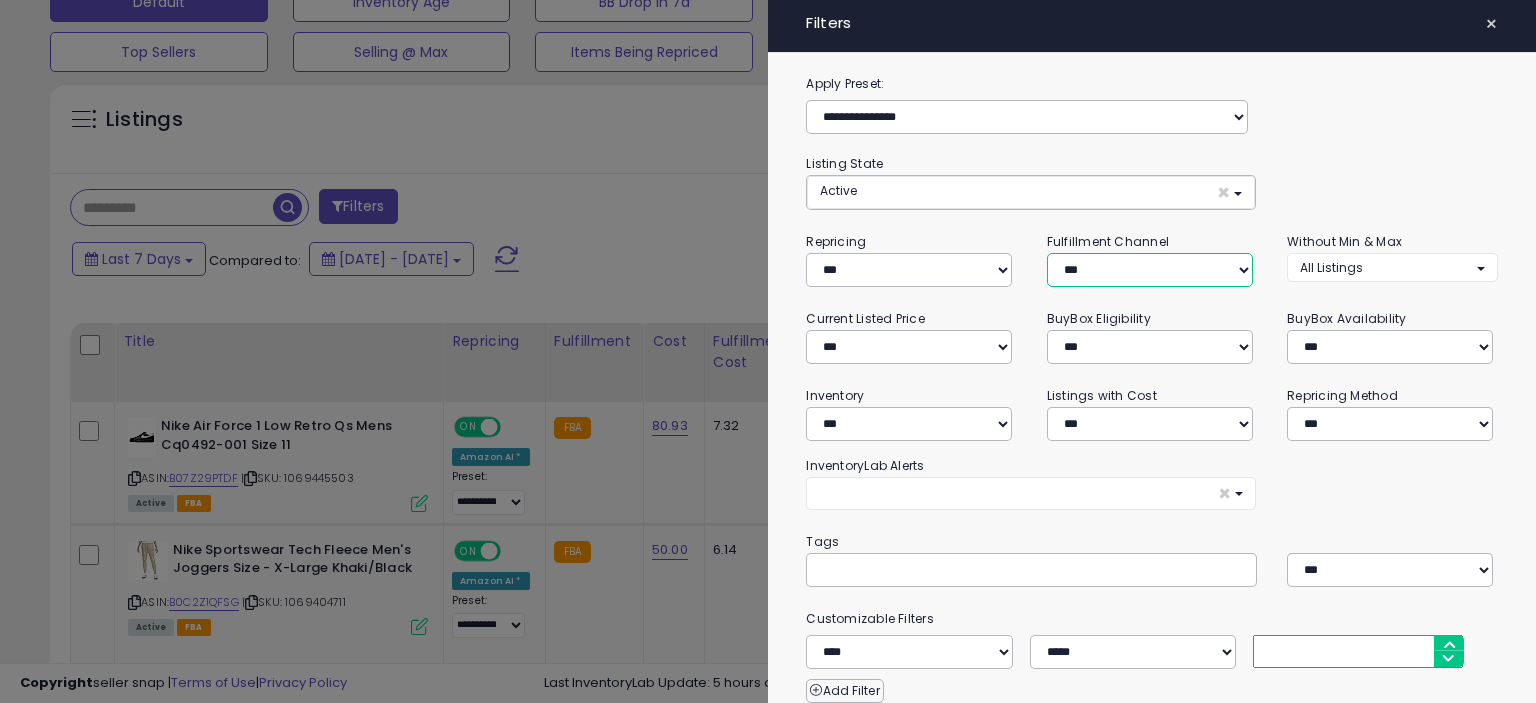 click on "***
***
***
***" at bounding box center [1150, 270] 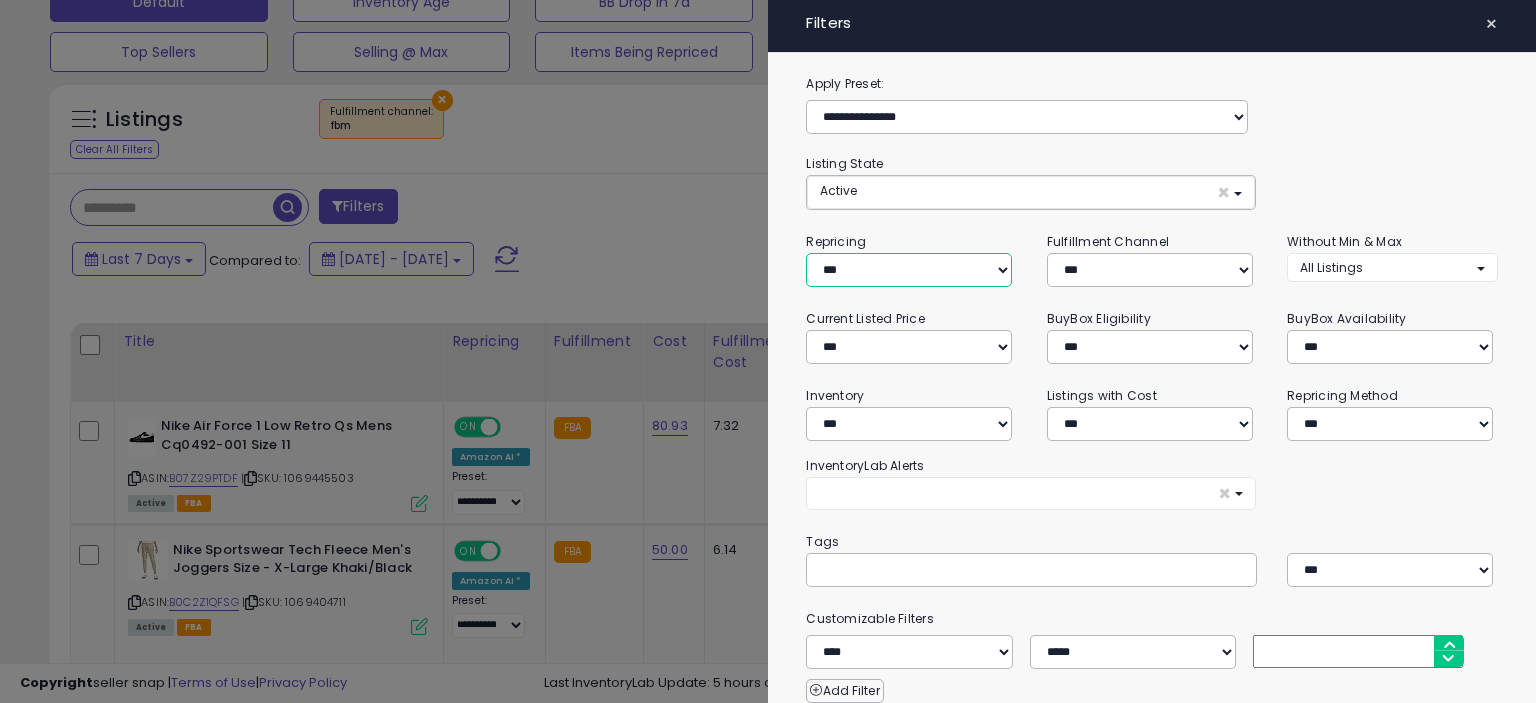 click on "**********" at bounding box center [909, 270] 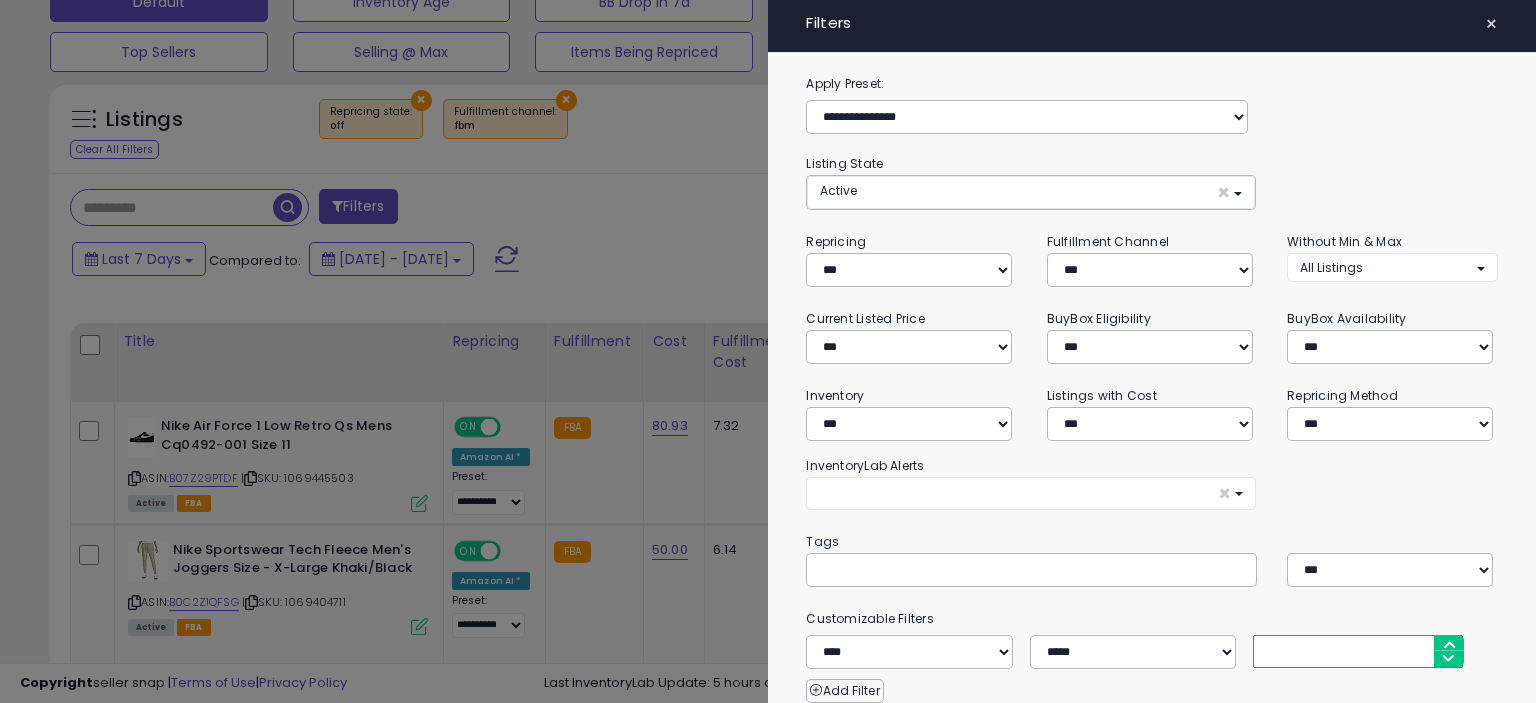 click at bounding box center [768, 351] 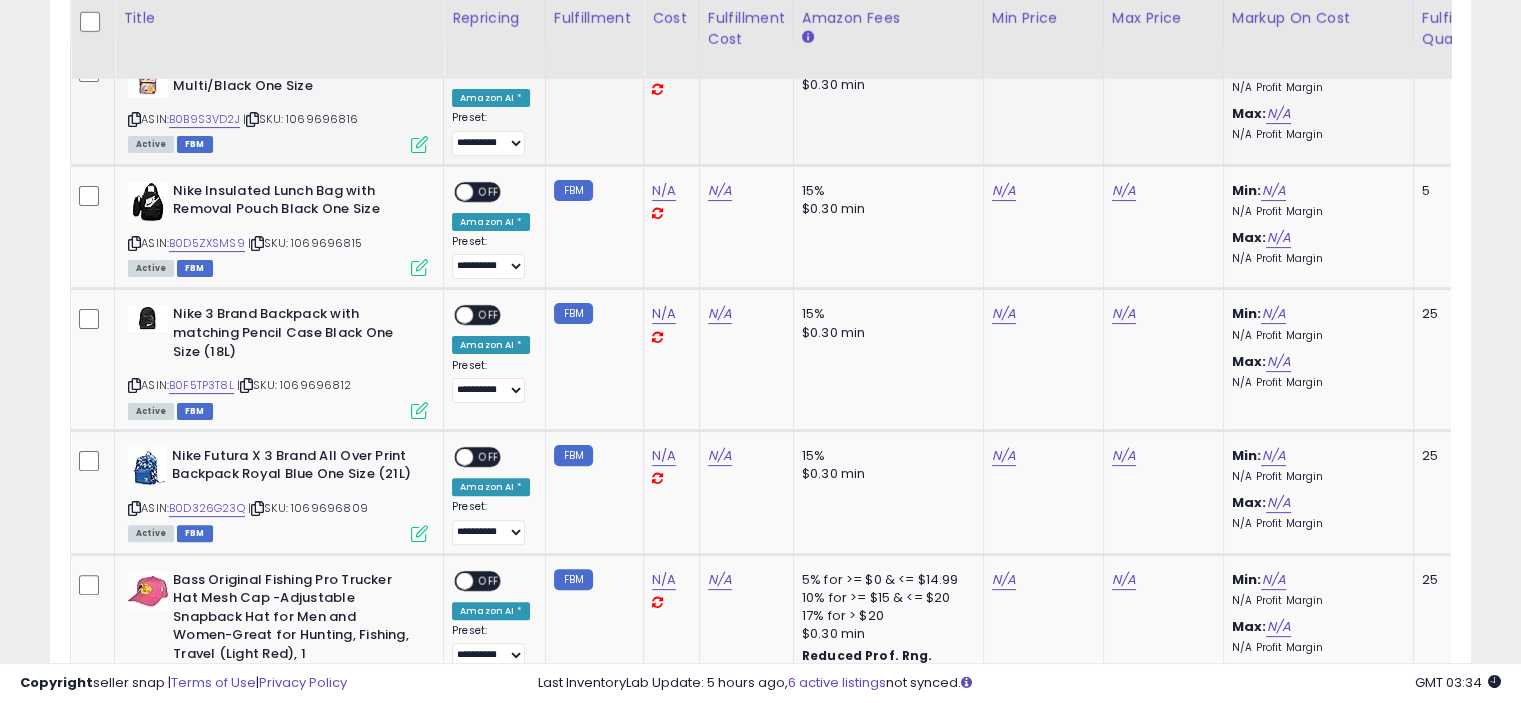 click on "Amazon AI *" at bounding box center [491, 487] 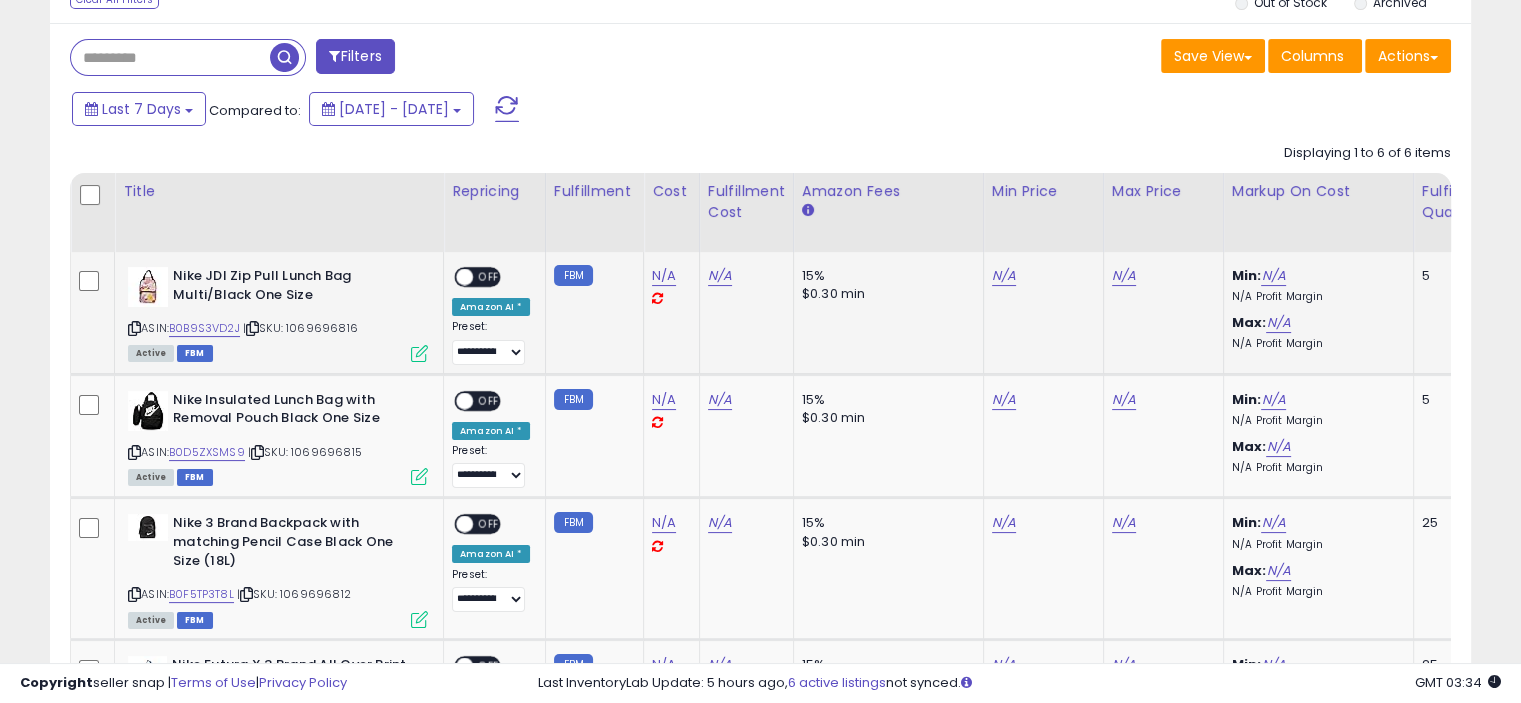 scroll, scrollTop: 256, scrollLeft: 0, axis: vertical 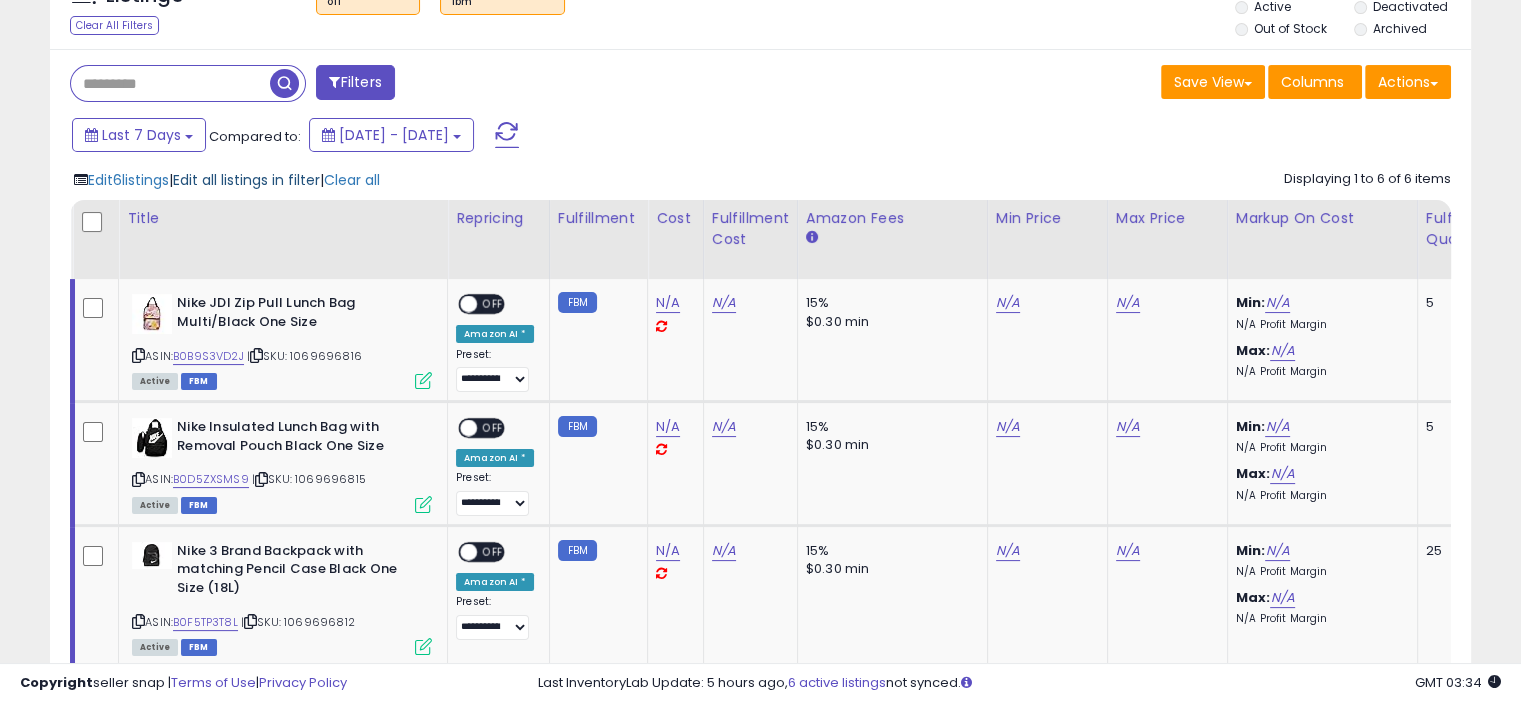 click on "Edit all listings in filter" at bounding box center (246, 180) 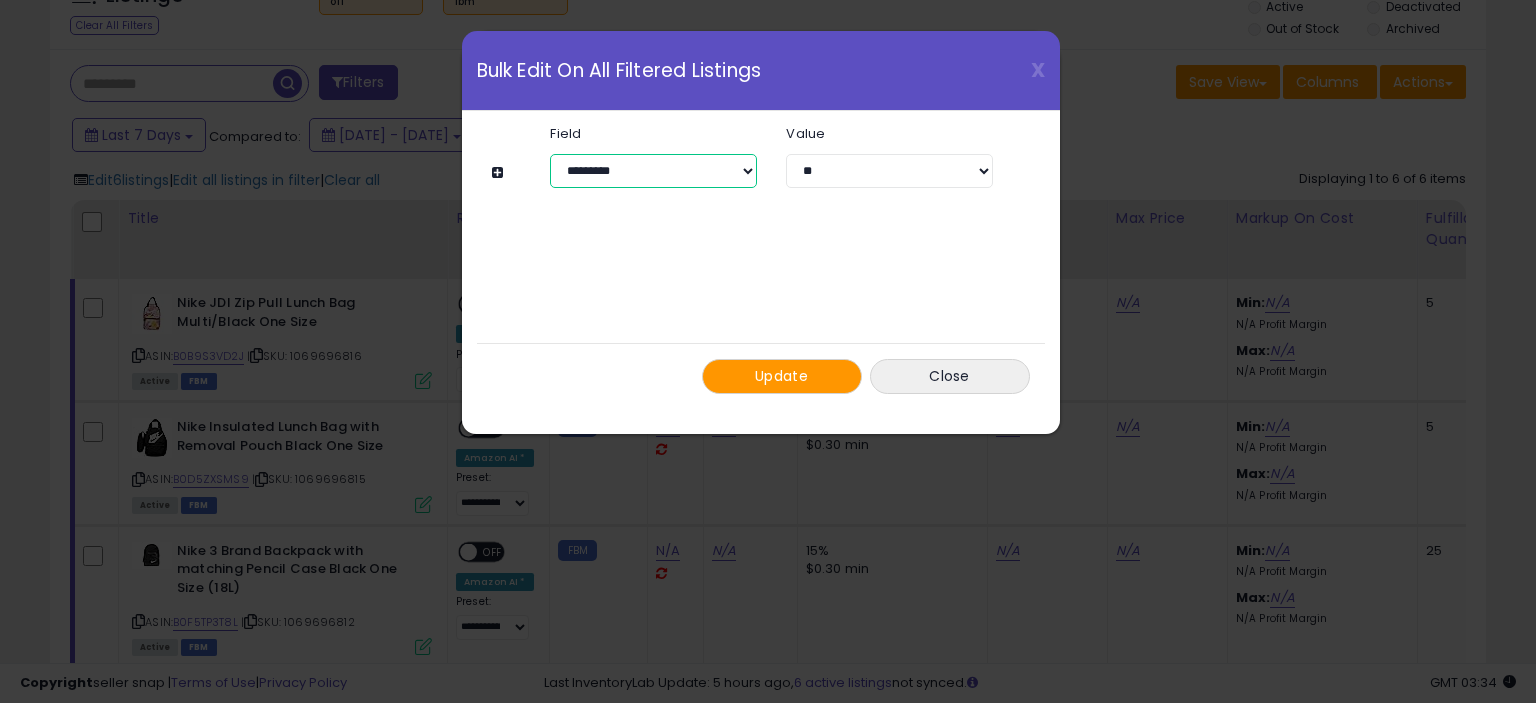 click on "**********" at bounding box center [653, 171] 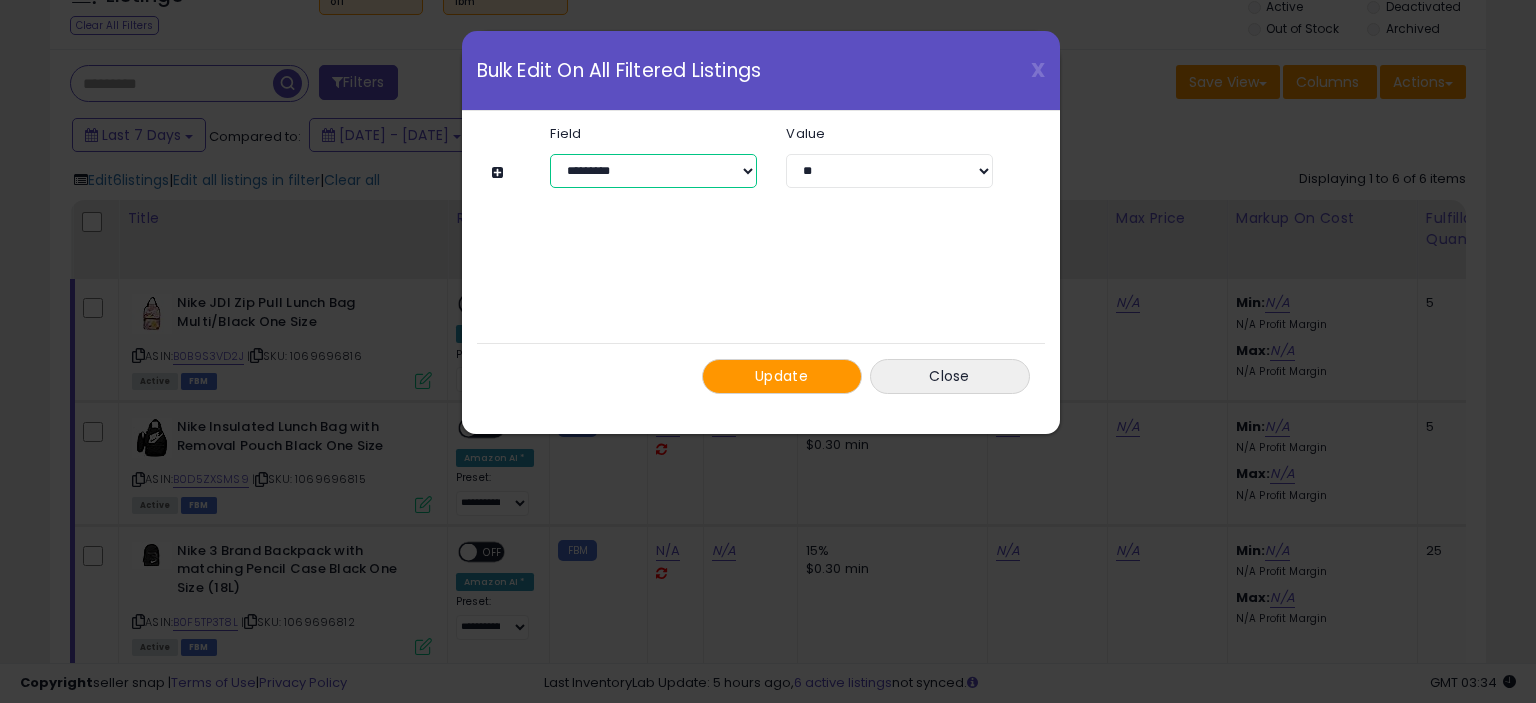 select on "**********" 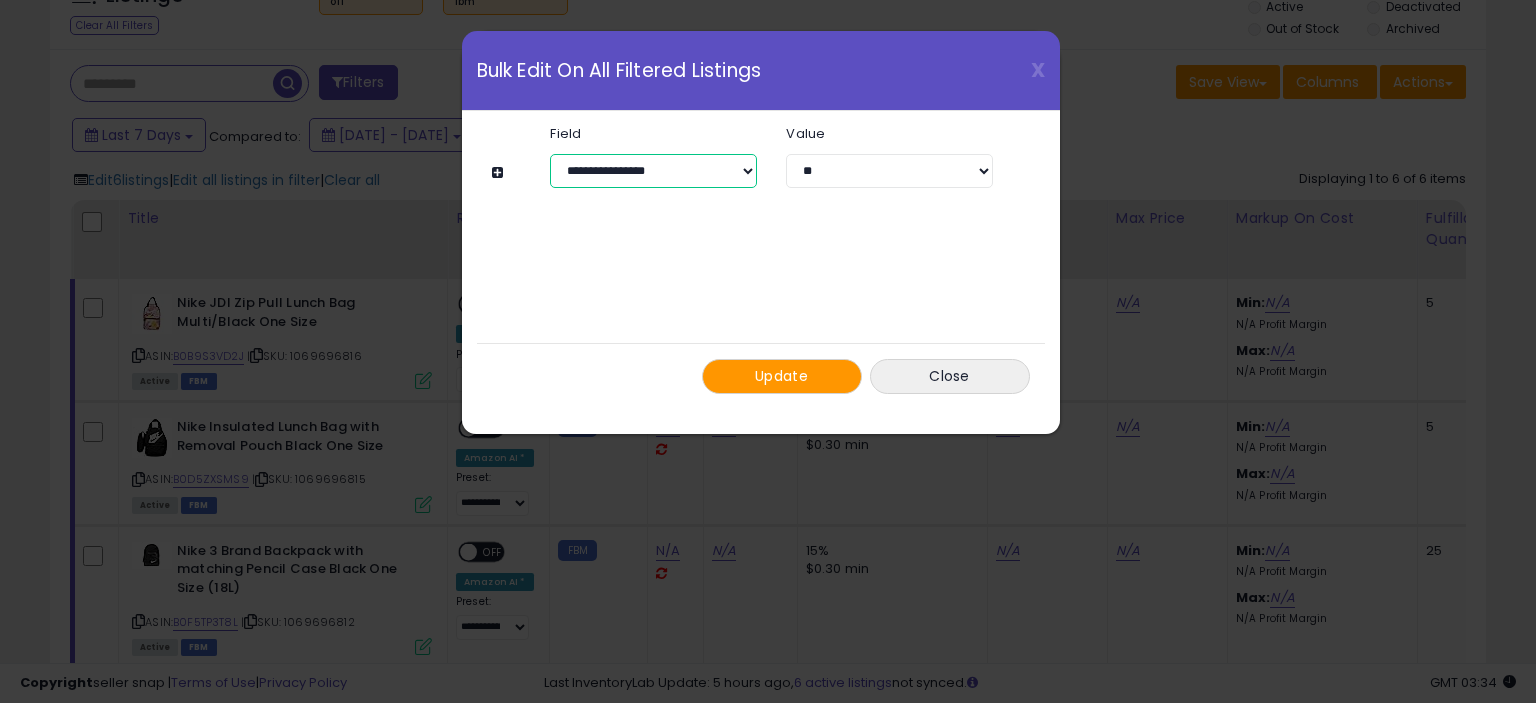 click on "**********" at bounding box center (653, 171) 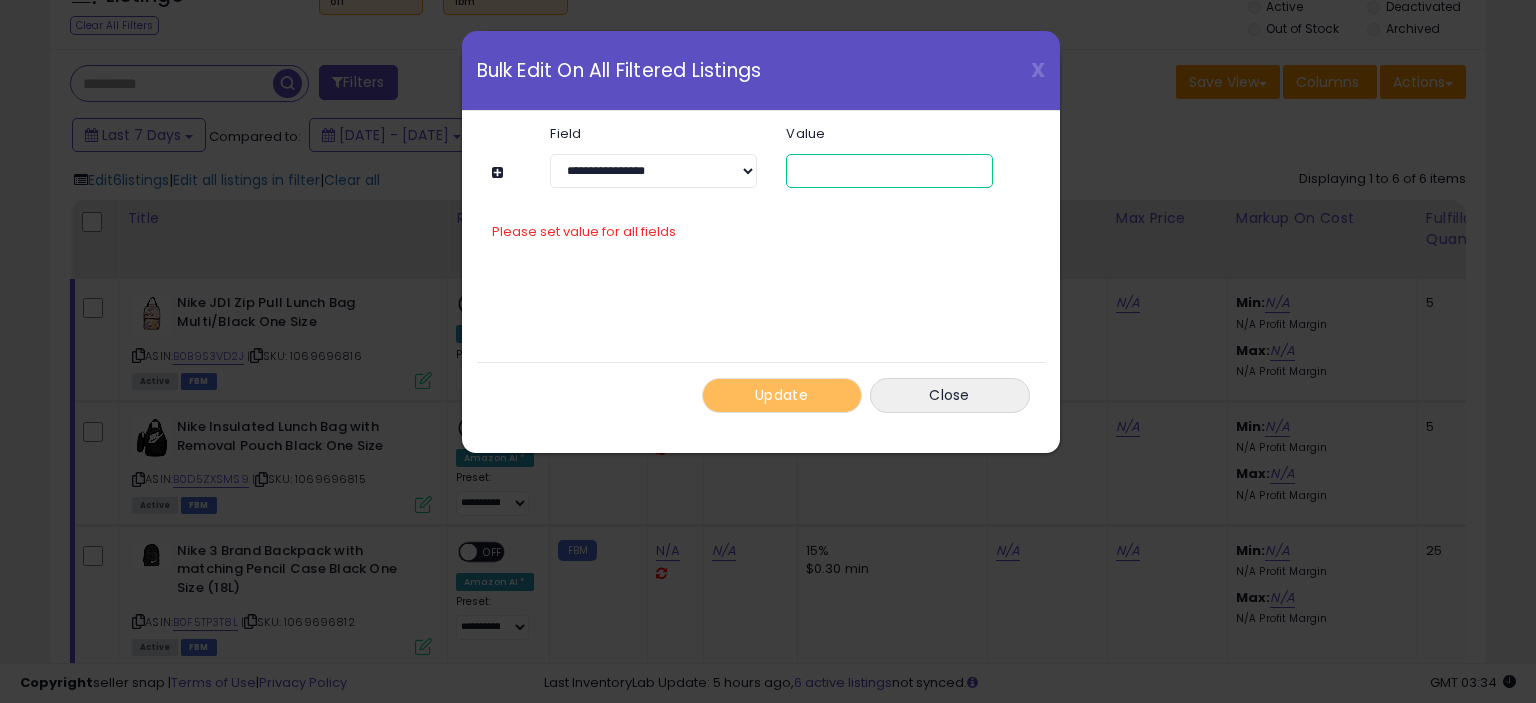 click at bounding box center [889, 171] 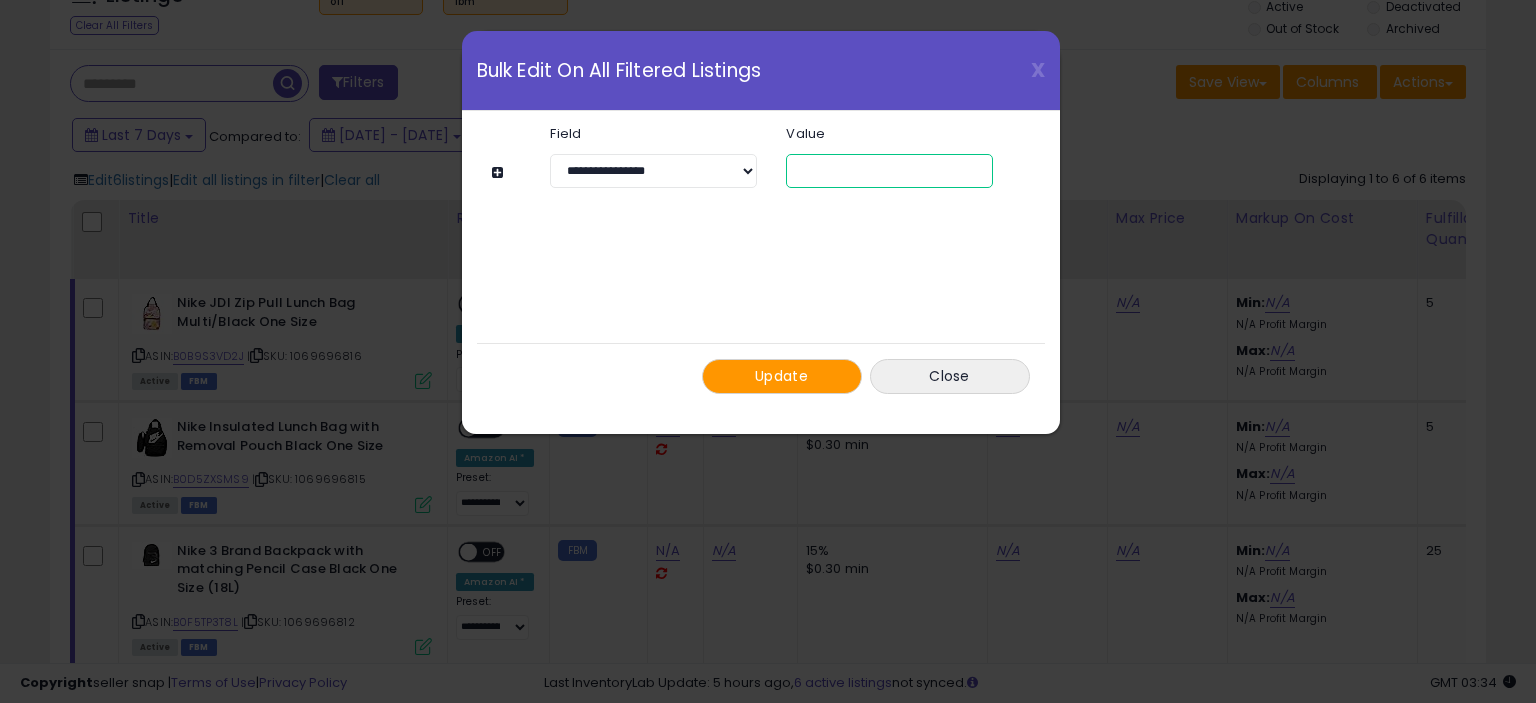 type on "*" 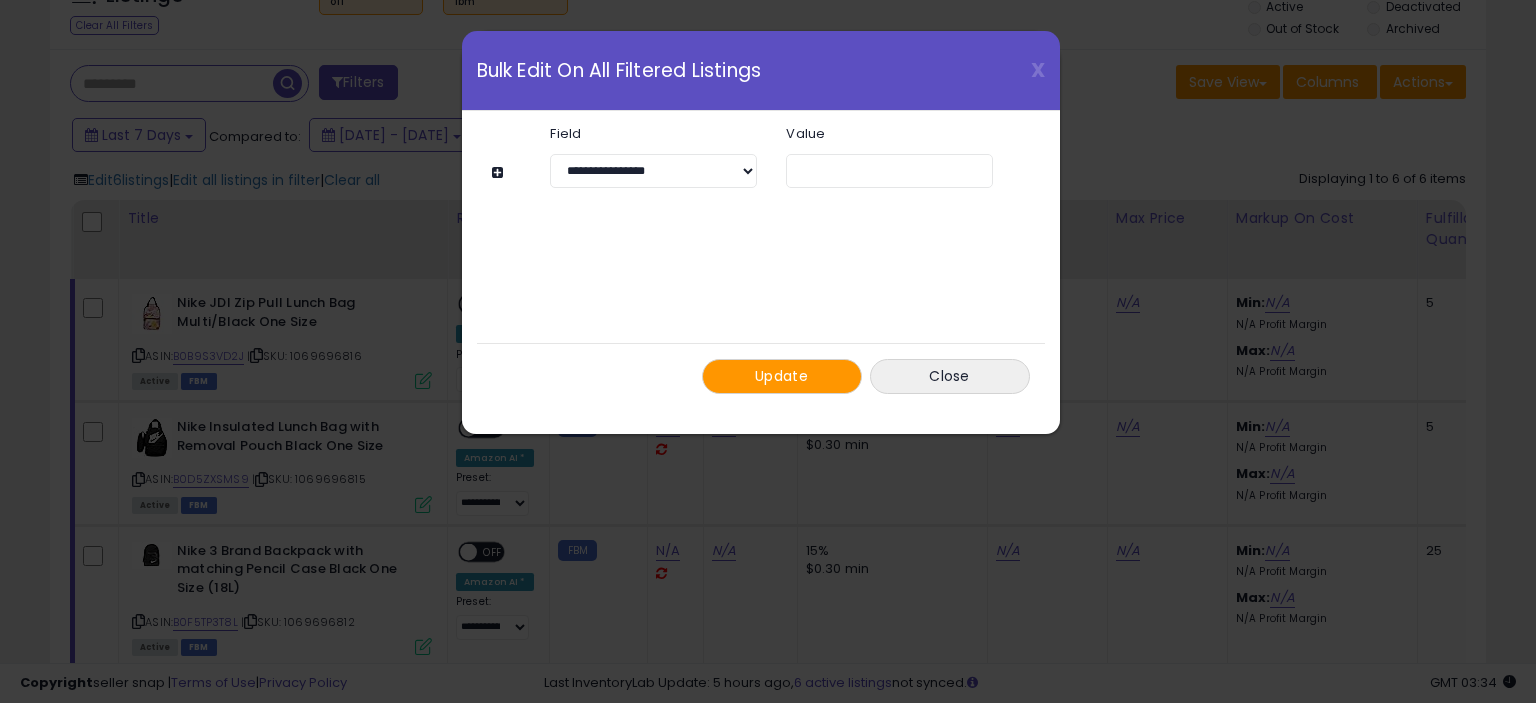 click on "Update" at bounding box center (781, 376) 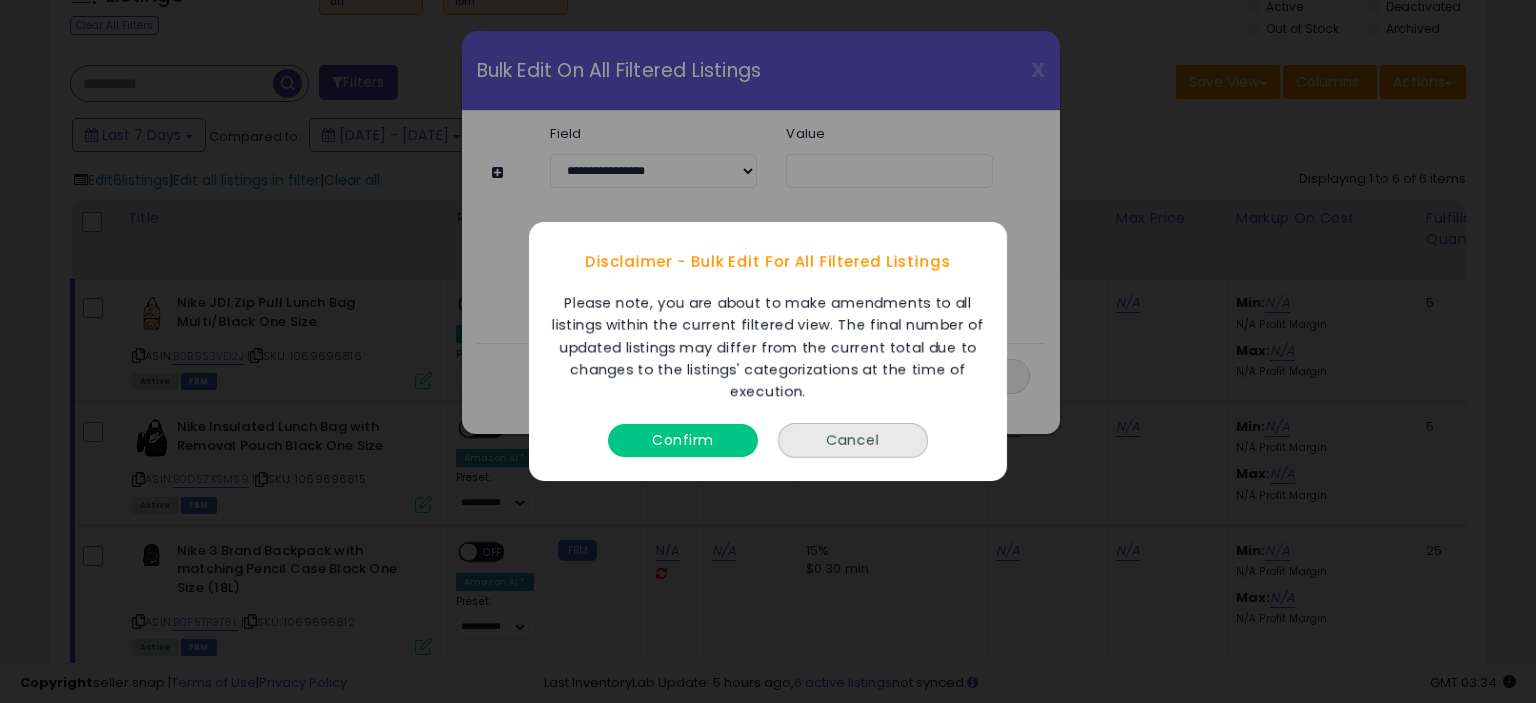 click on "Confirm" at bounding box center [683, 440] 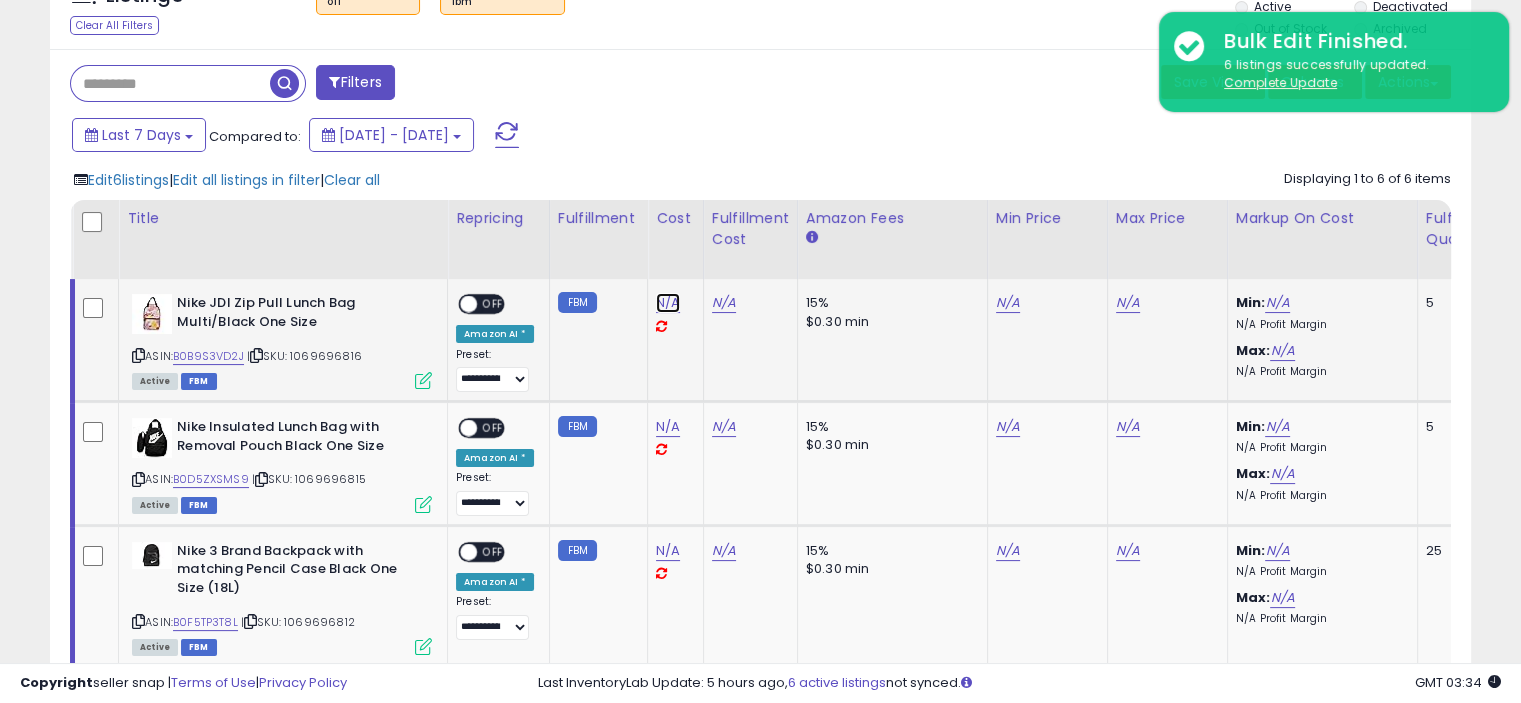 click on "N/A" at bounding box center (668, 303) 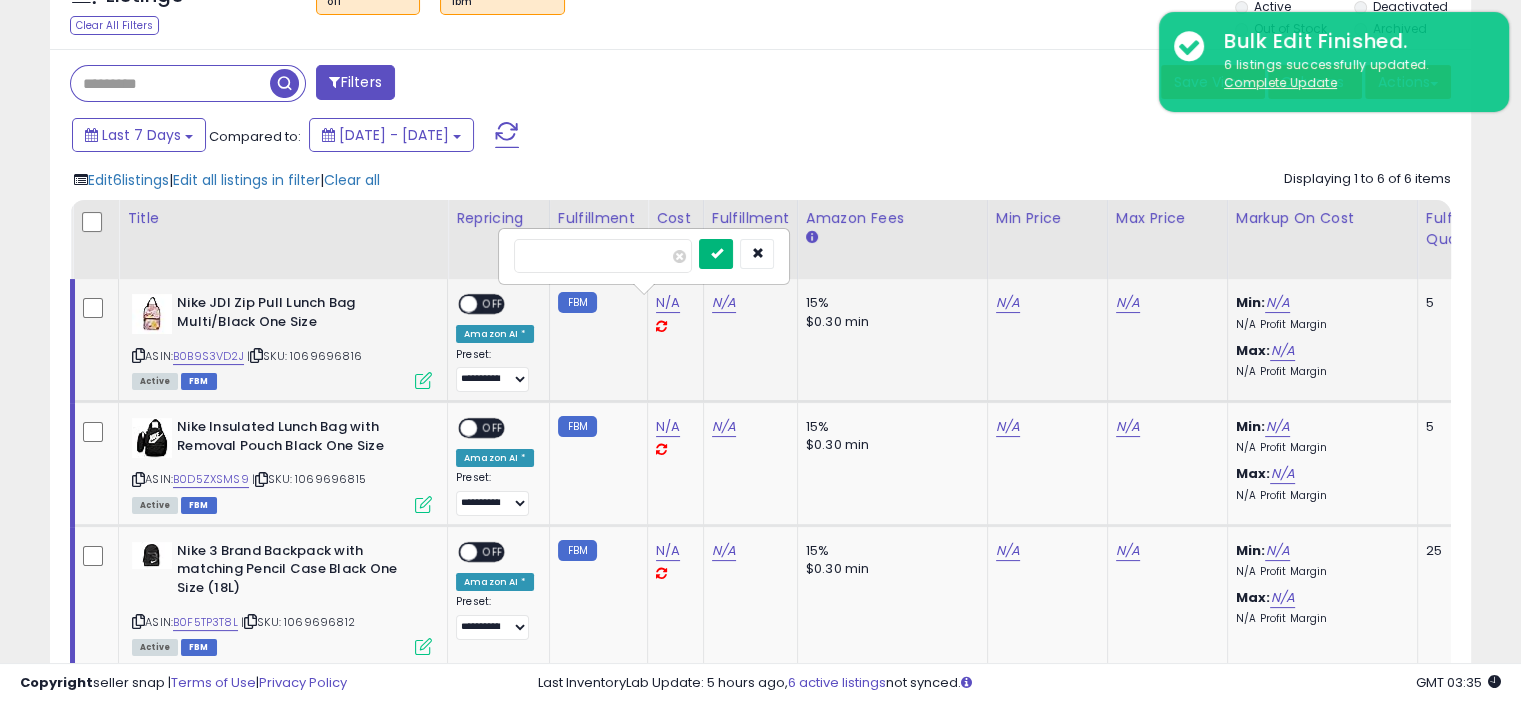 type on "*****" 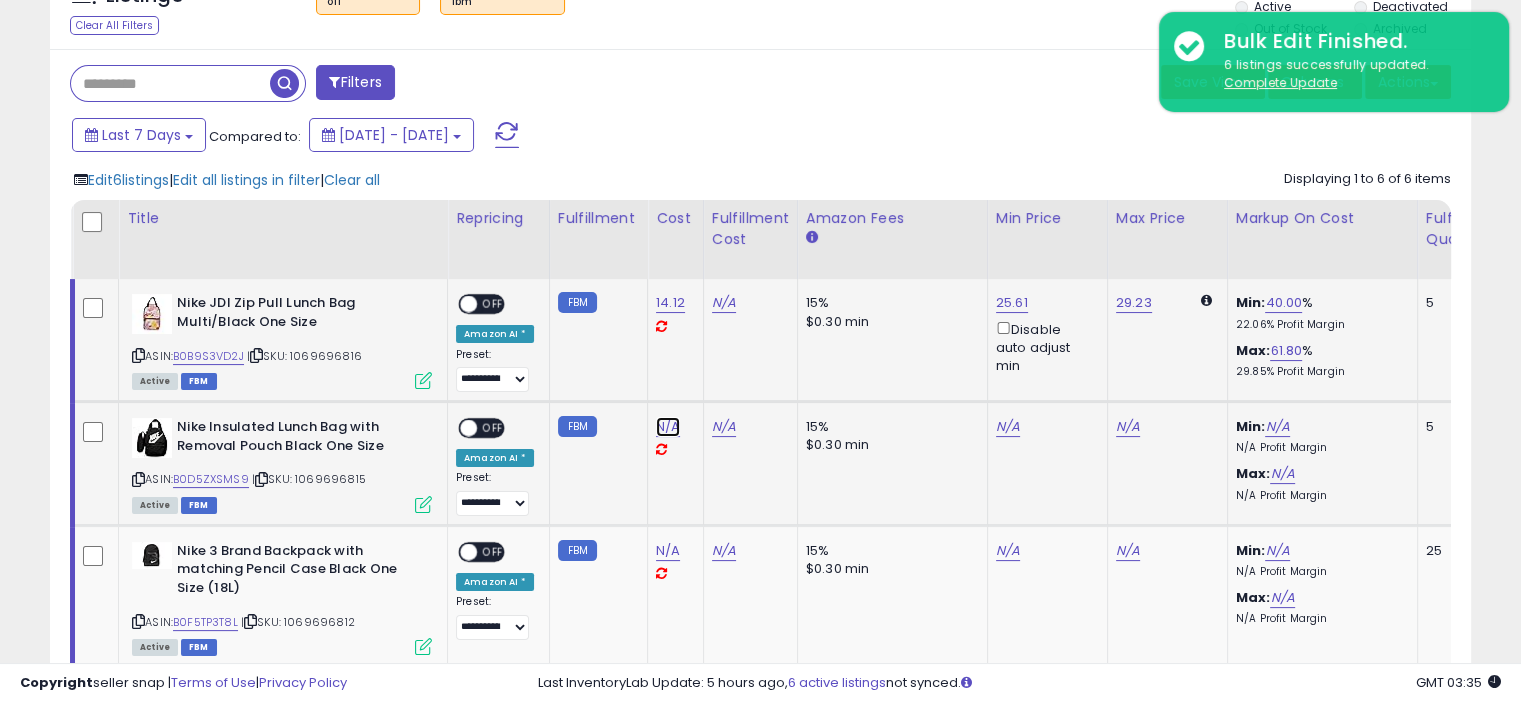 click on "N/A" at bounding box center [668, 427] 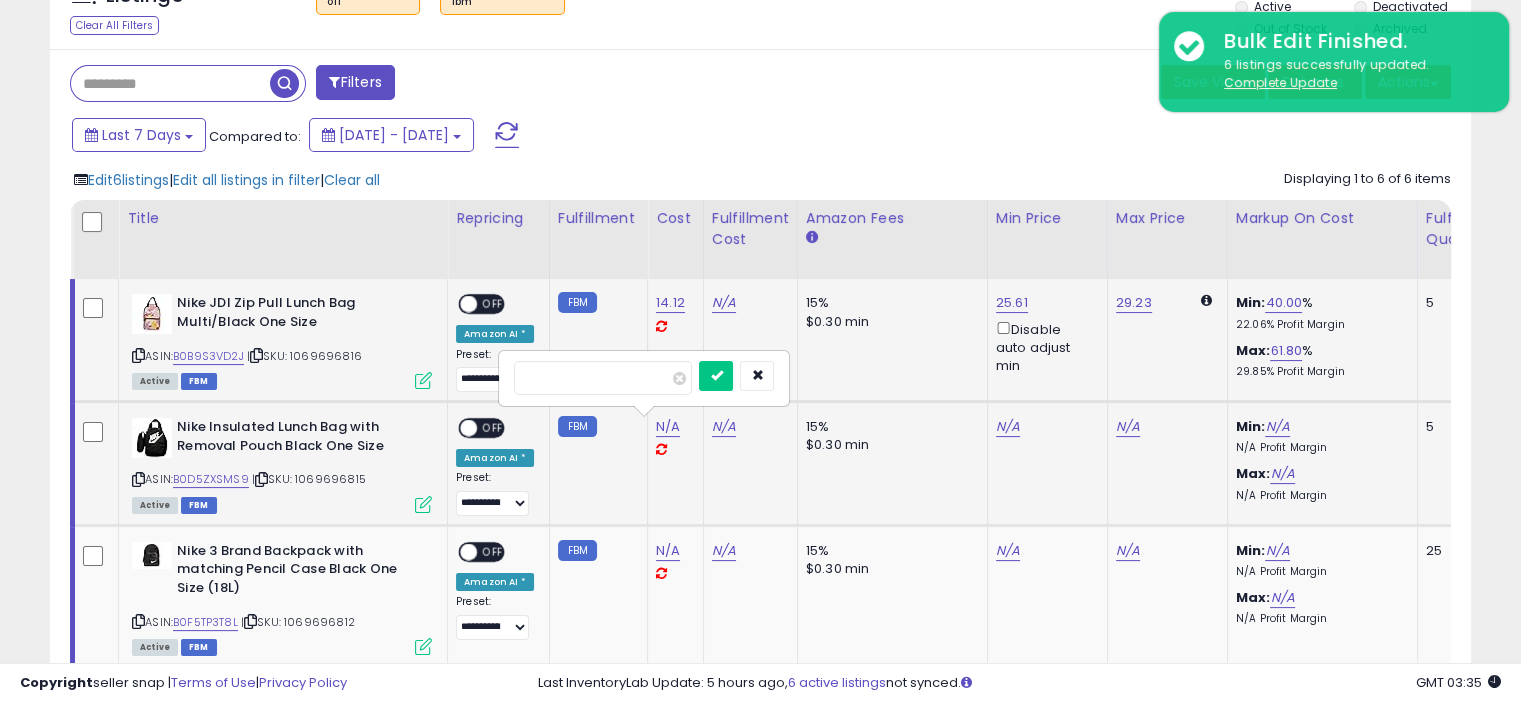 click at bounding box center [716, 376] 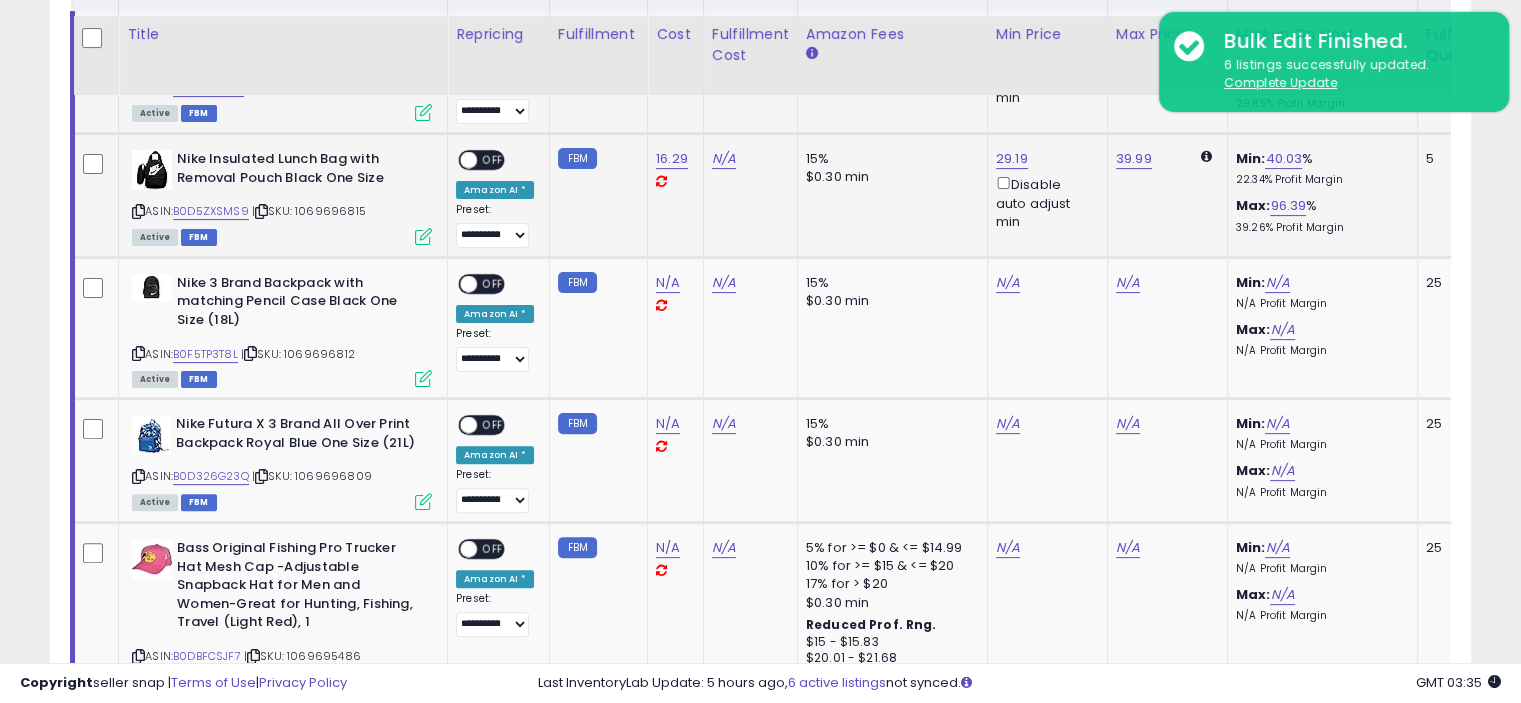 scroll, scrollTop: 540, scrollLeft: 0, axis: vertical 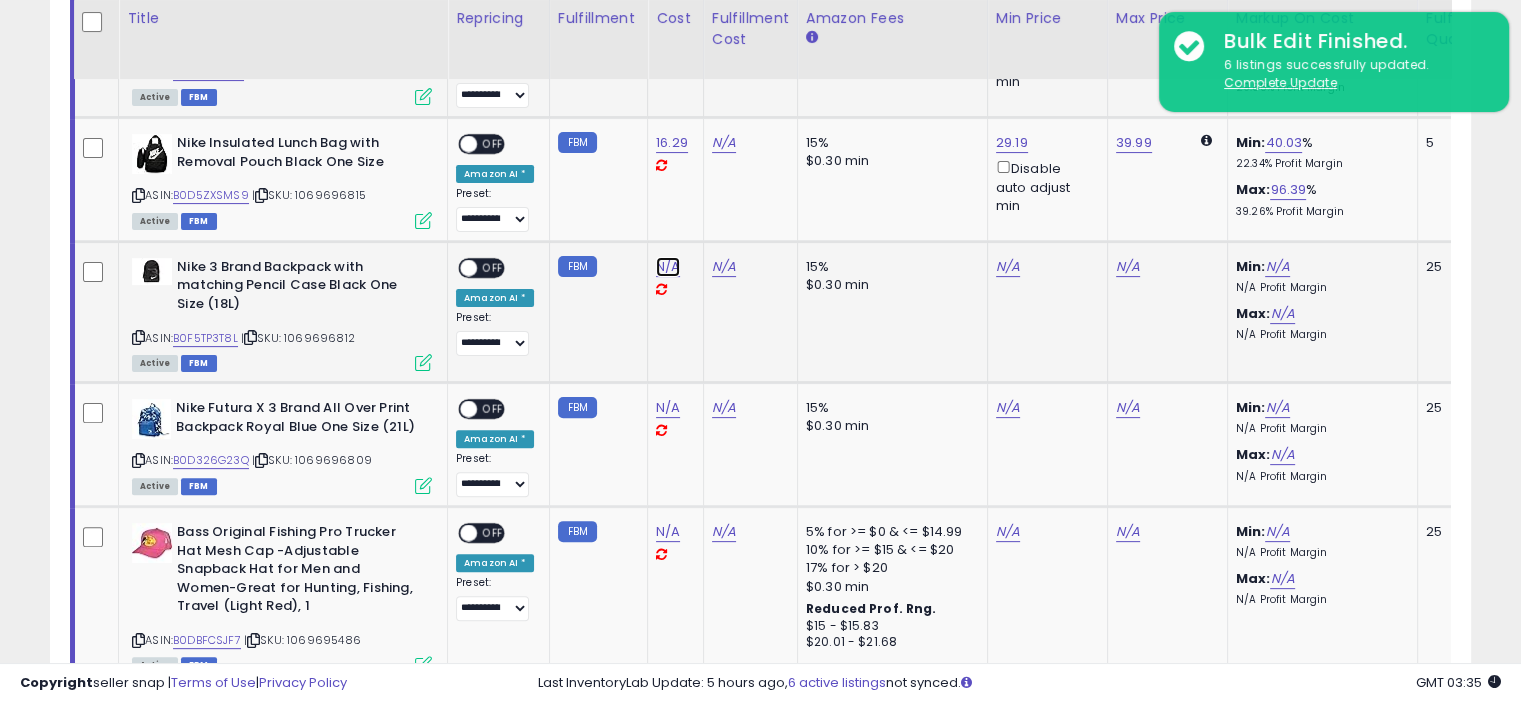 click on "N/A" at bounding box center [668, 267] 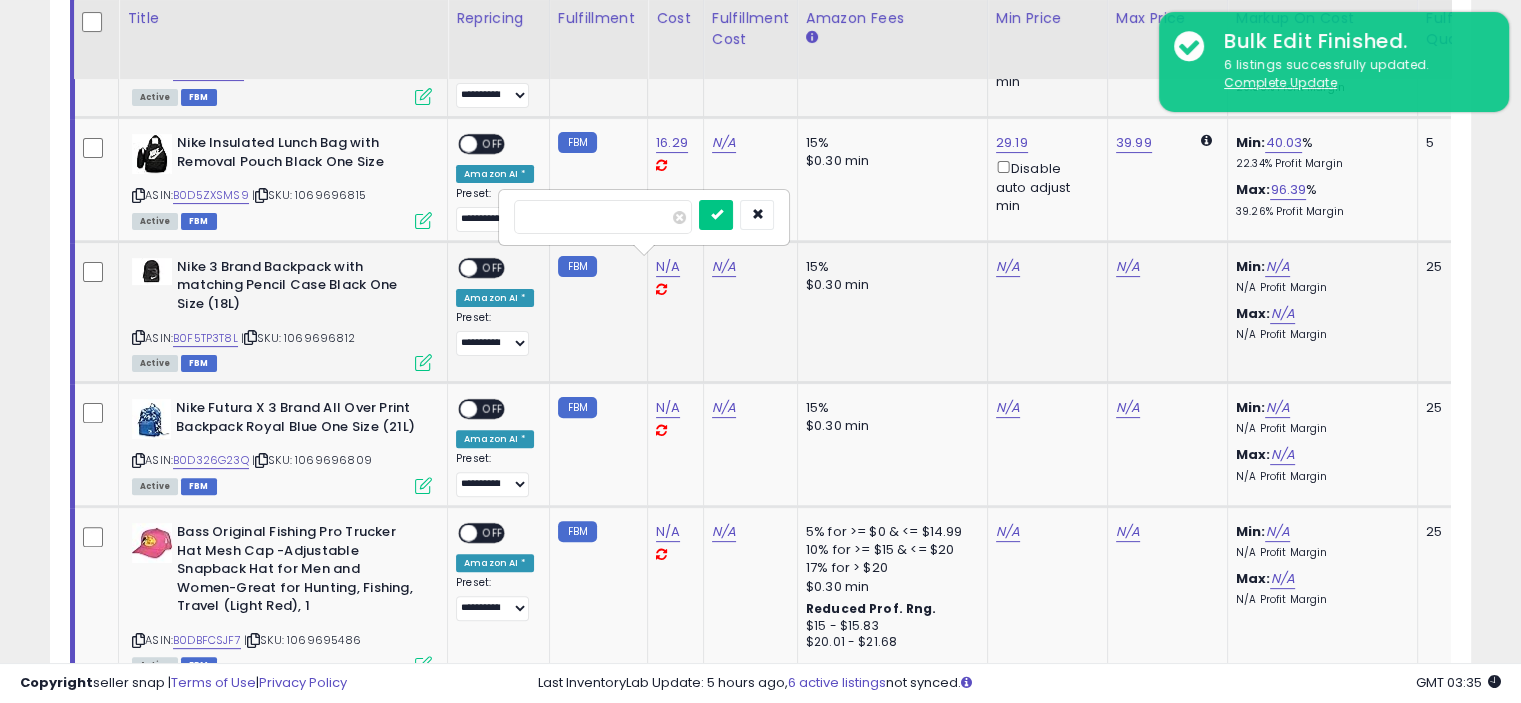 type on "*****" 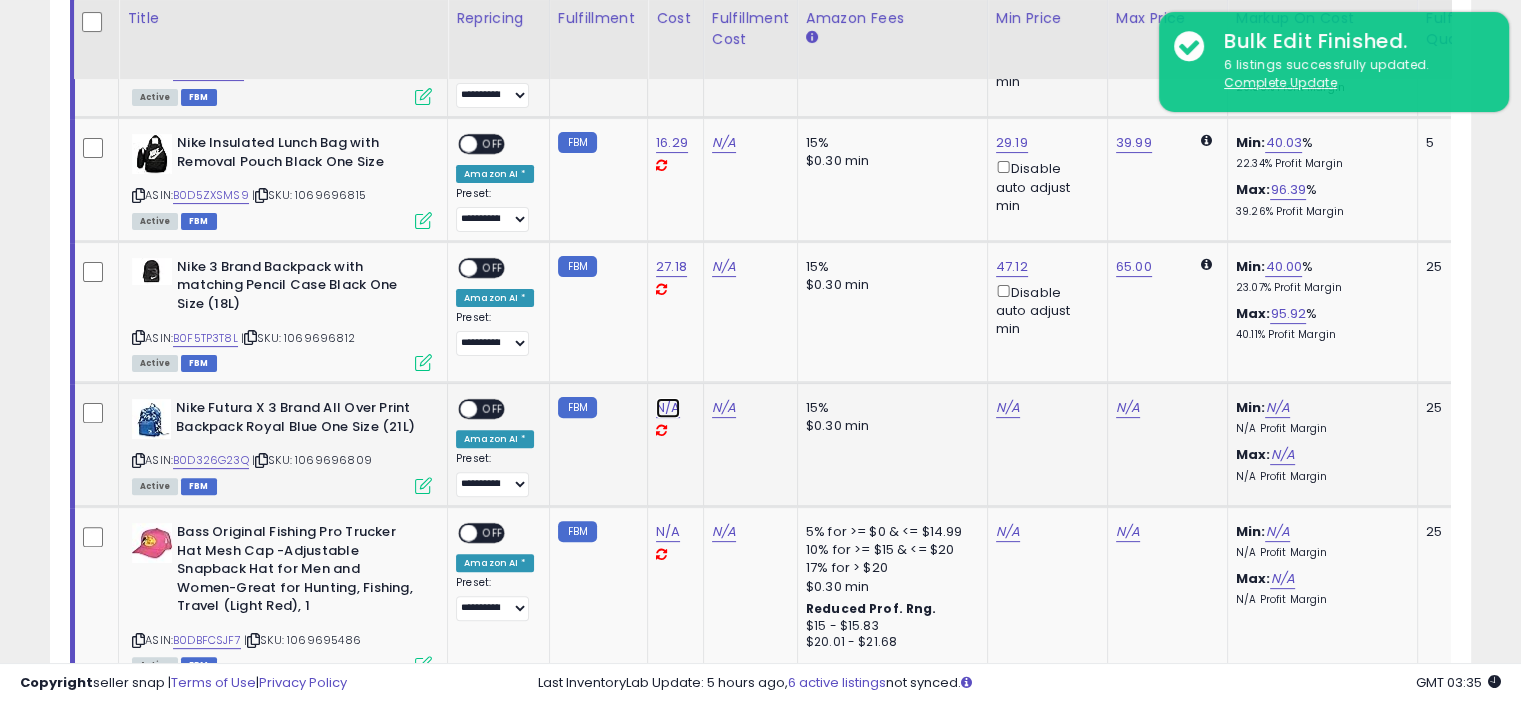 click on "N/A" at bounding box center (668, 408) 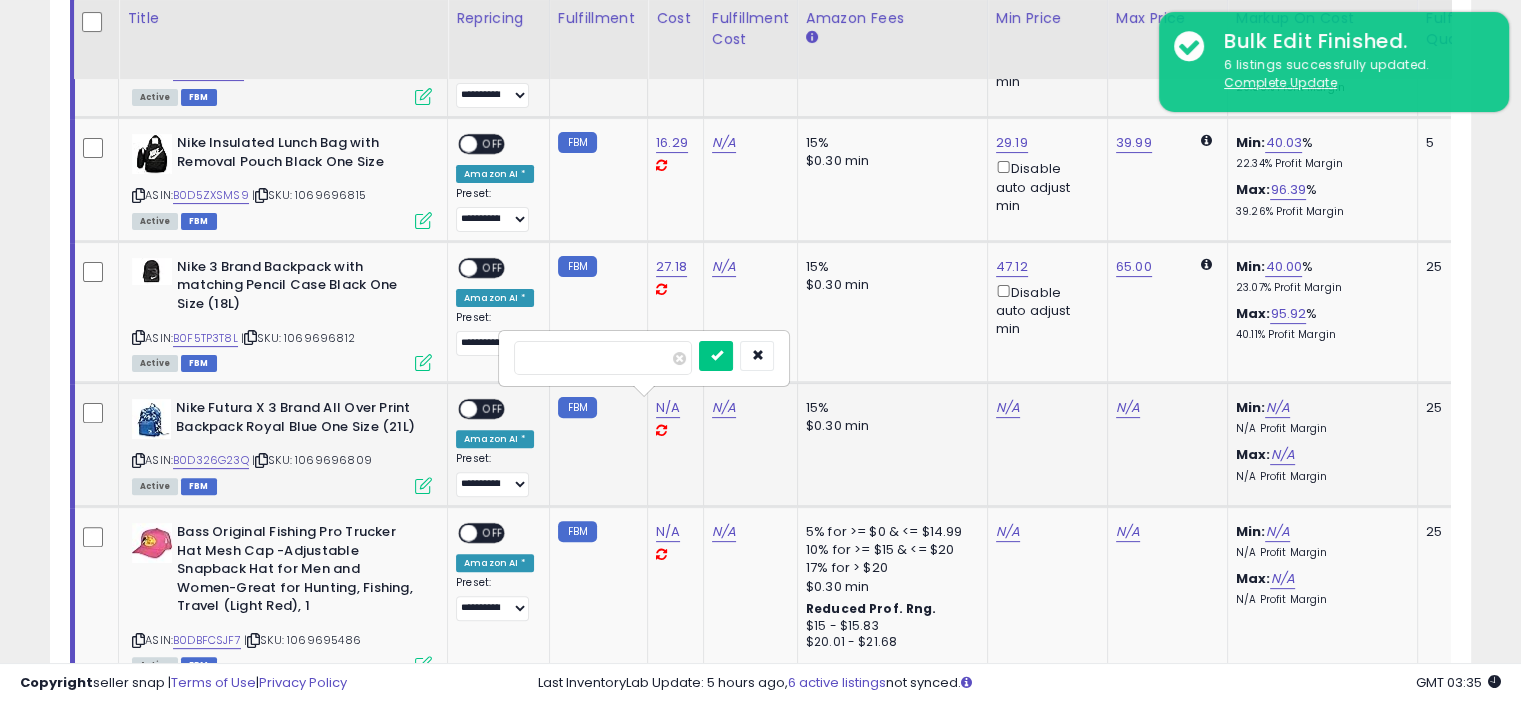 type on "*****" 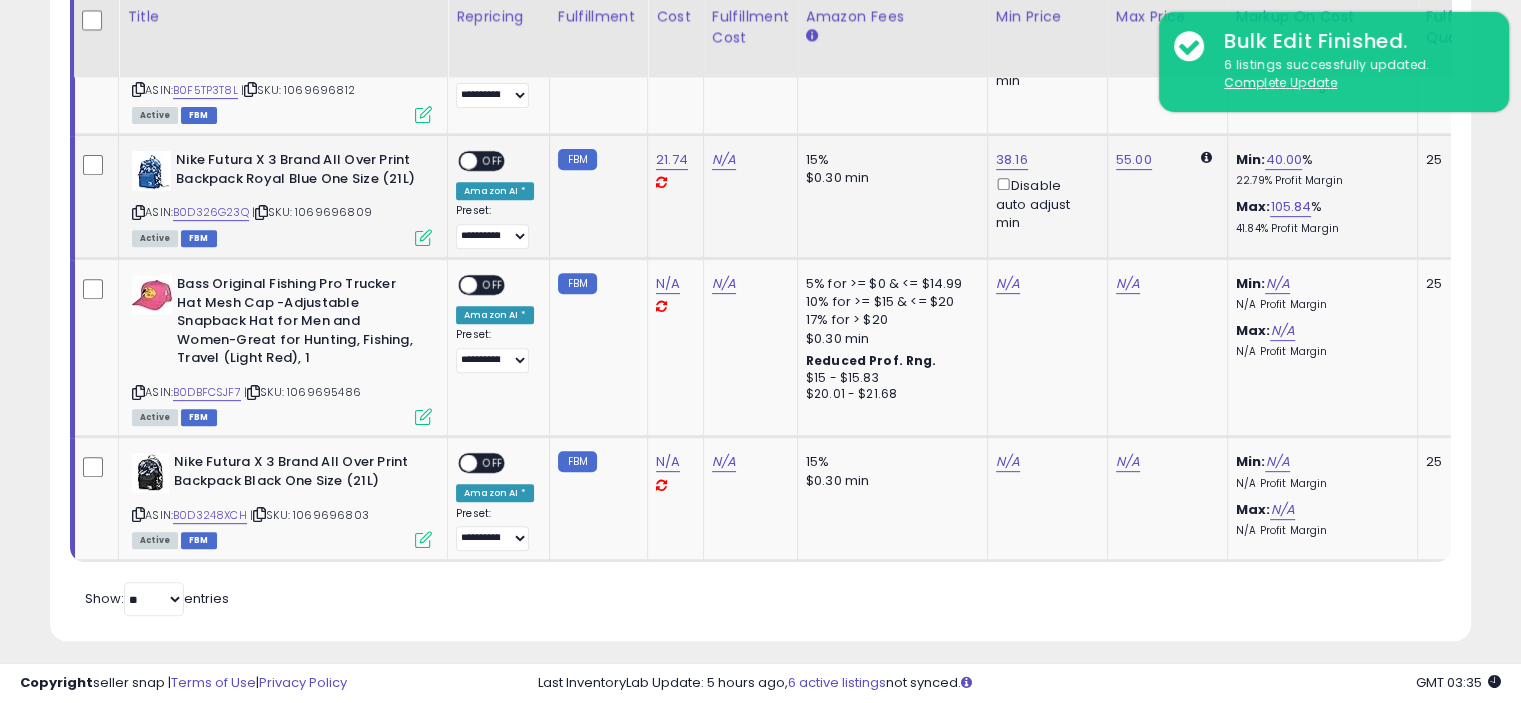 scroll, scrollTop: 788, scrollLeft: 0, axis: vertical 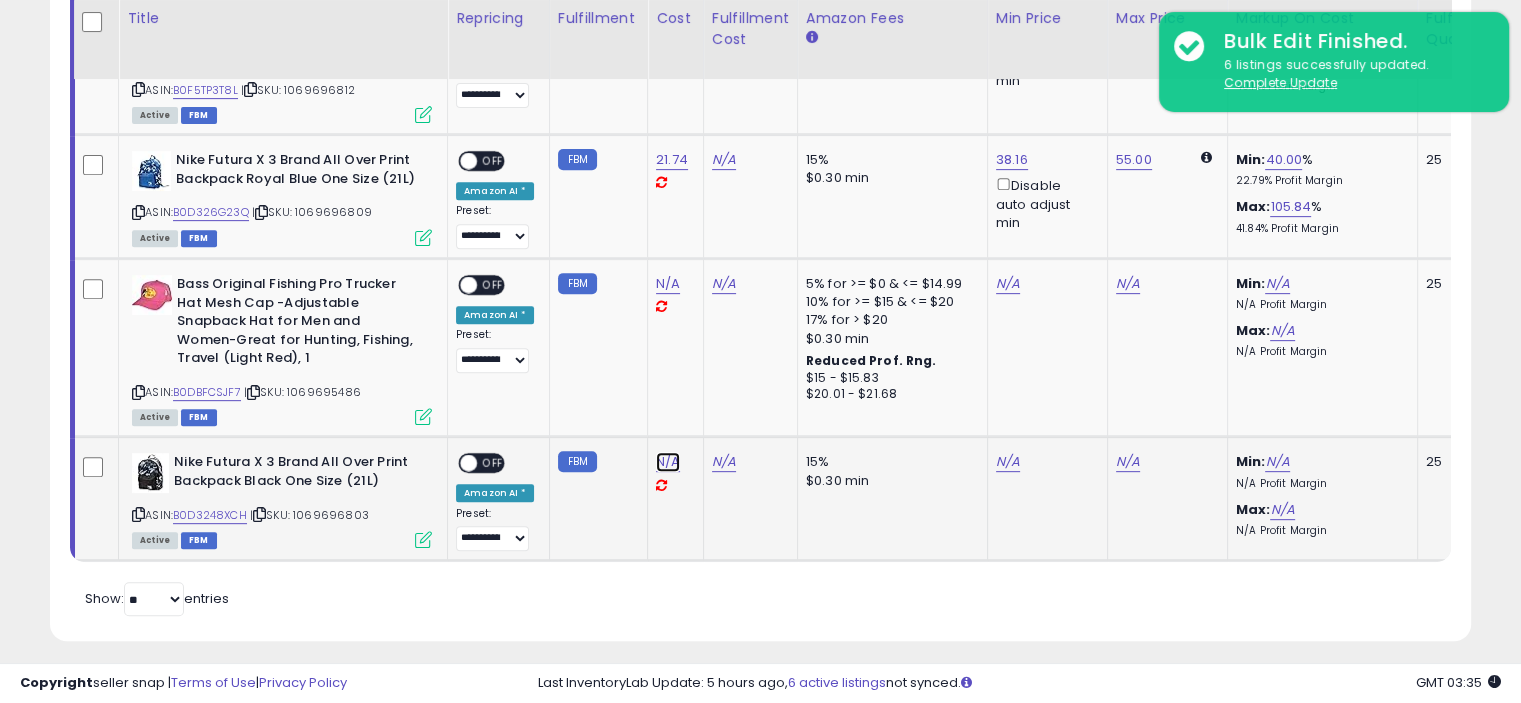 click on "N/A" at bounding box center [668, 284] 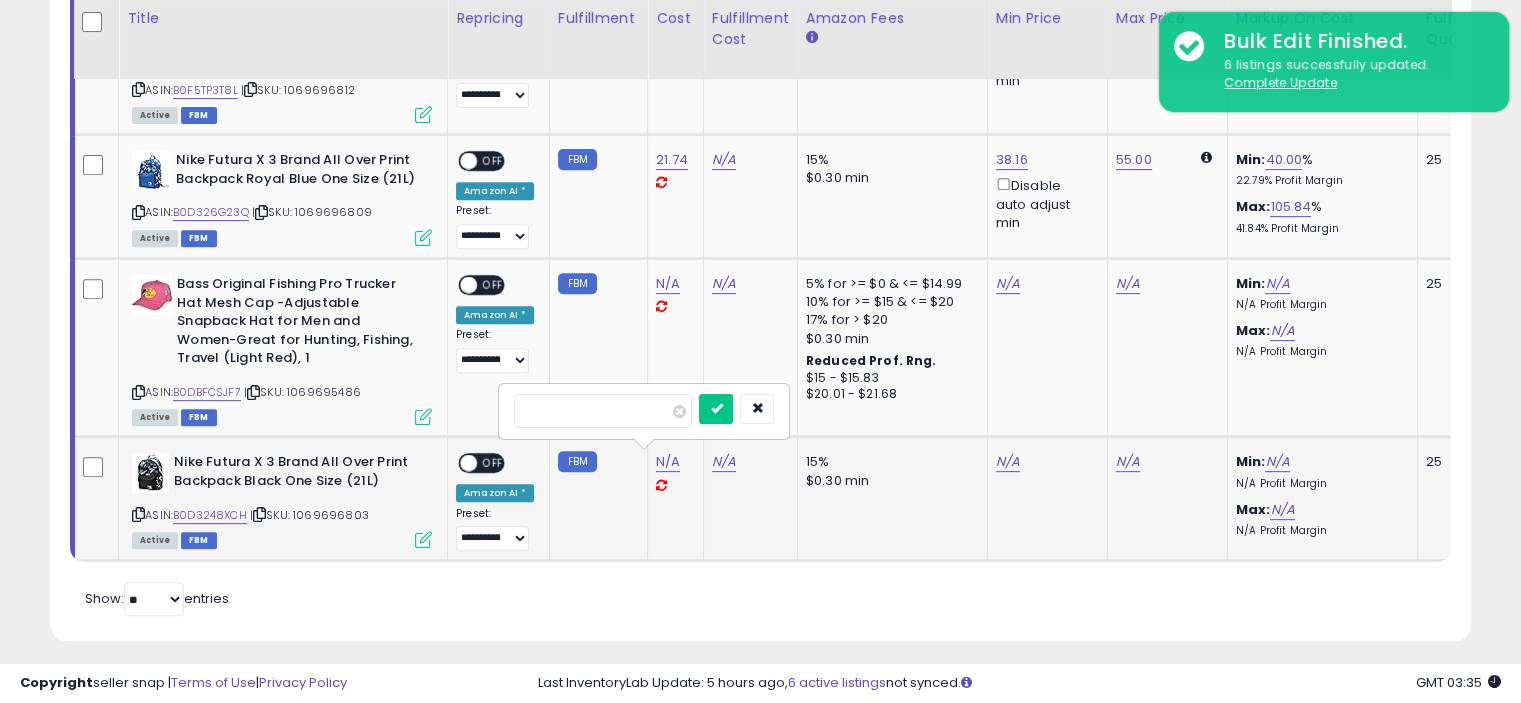 type on "*****" 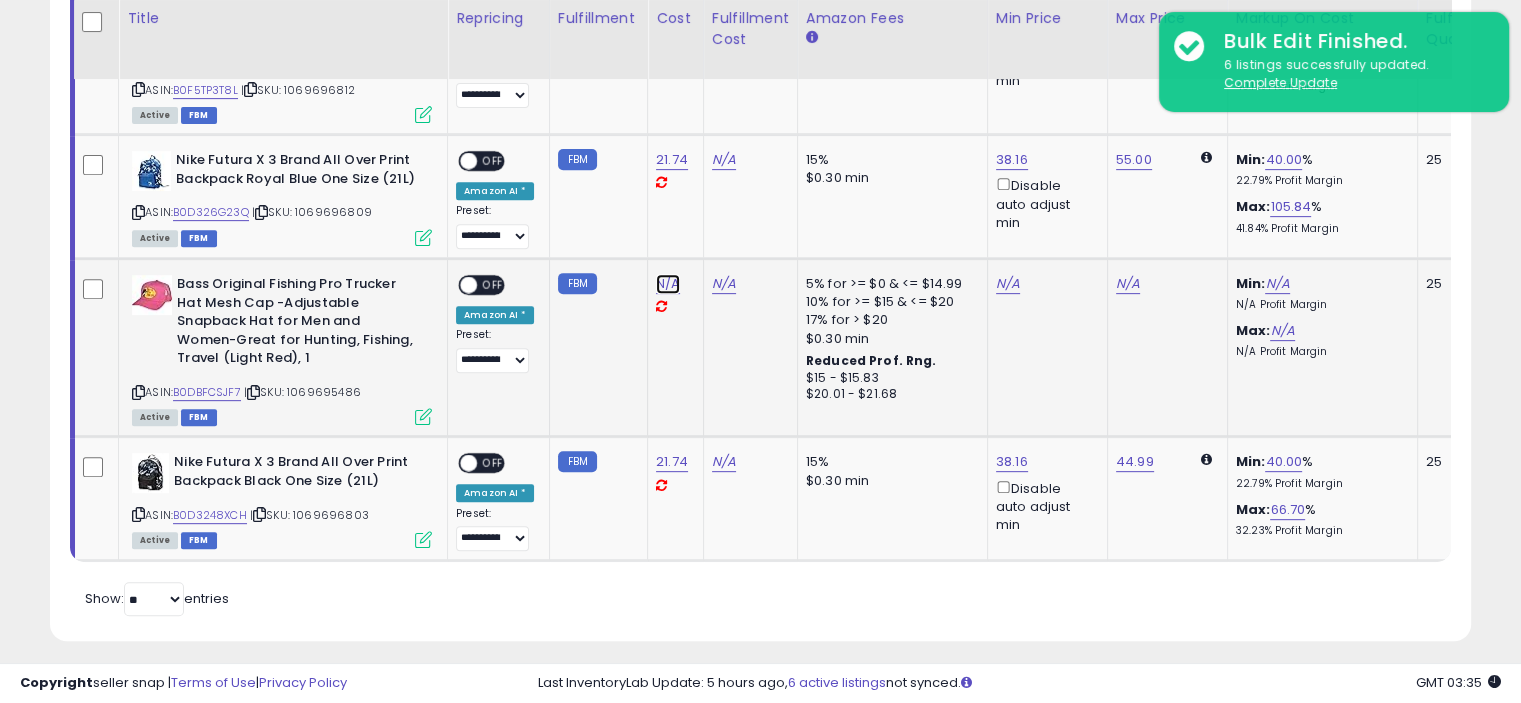 click on "N/A" at bounding box center [668, 284] 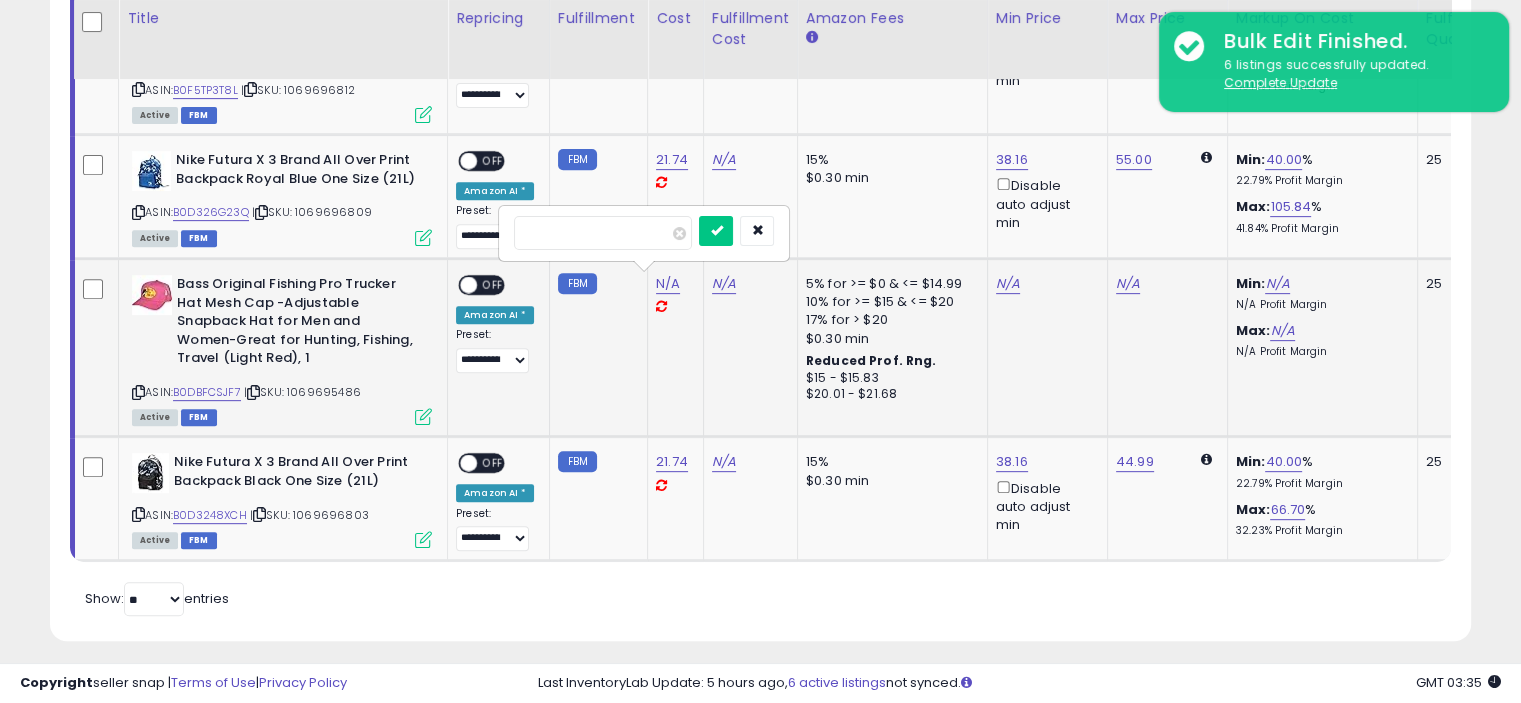 type on "****" 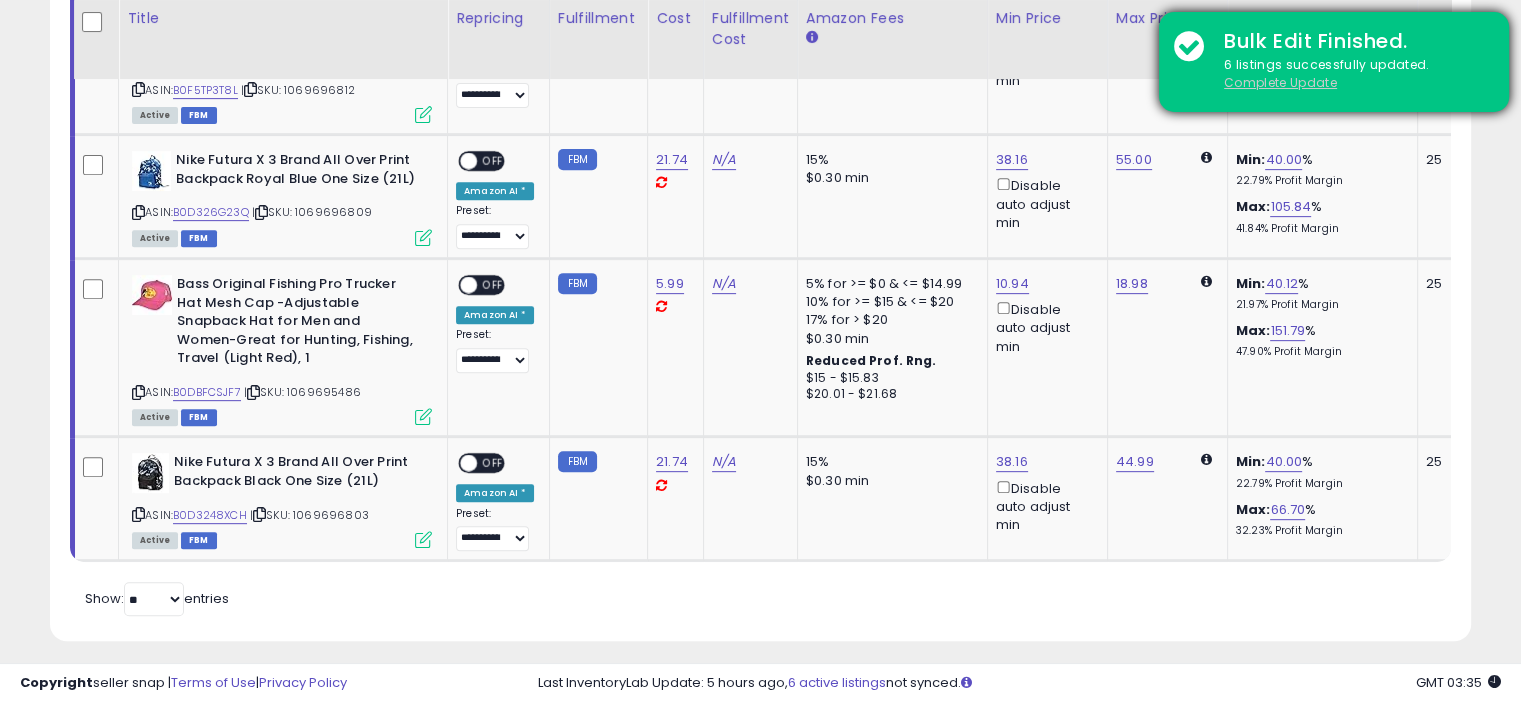 click on "Complete Update" at bounding box center (1280, 82) 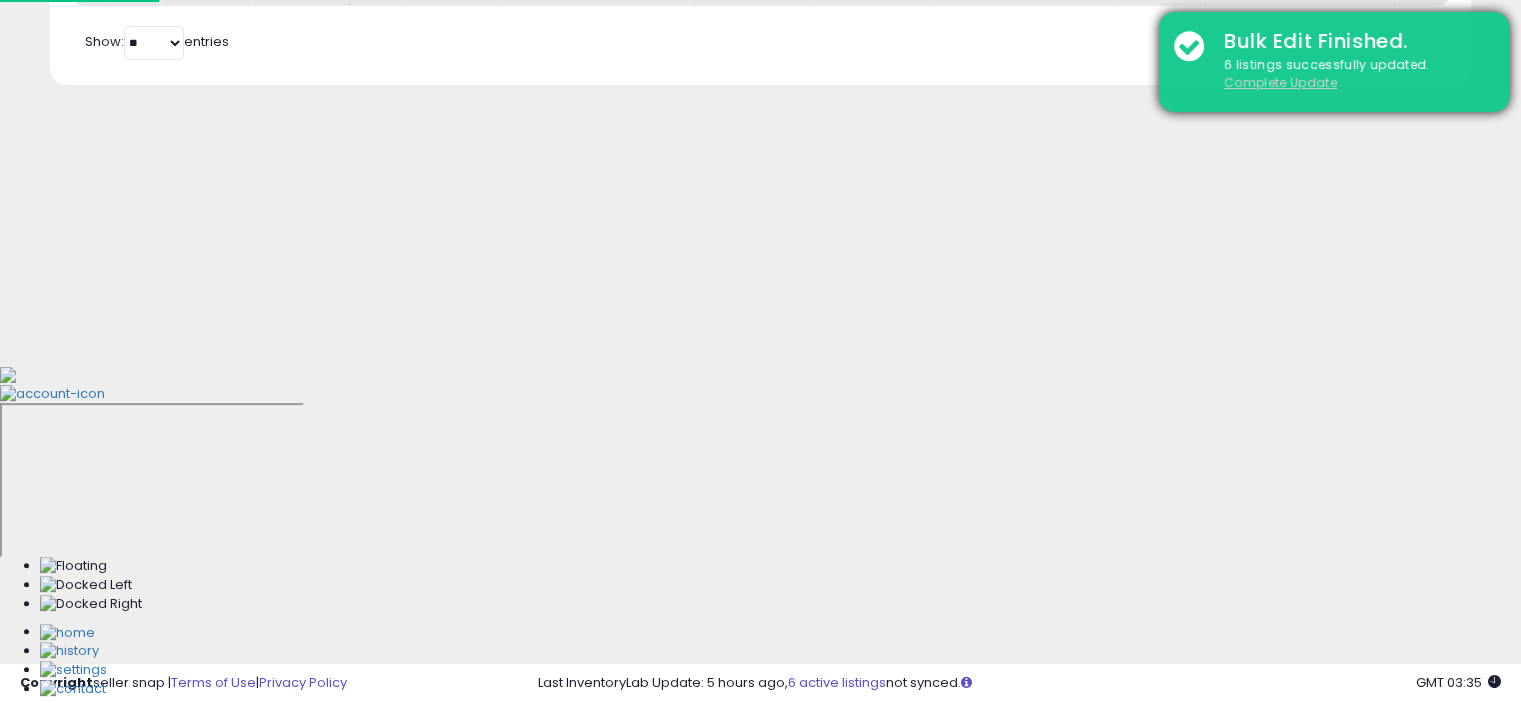 scroll, scrollTop: 192, scrollLeft: 0, axis: vertical 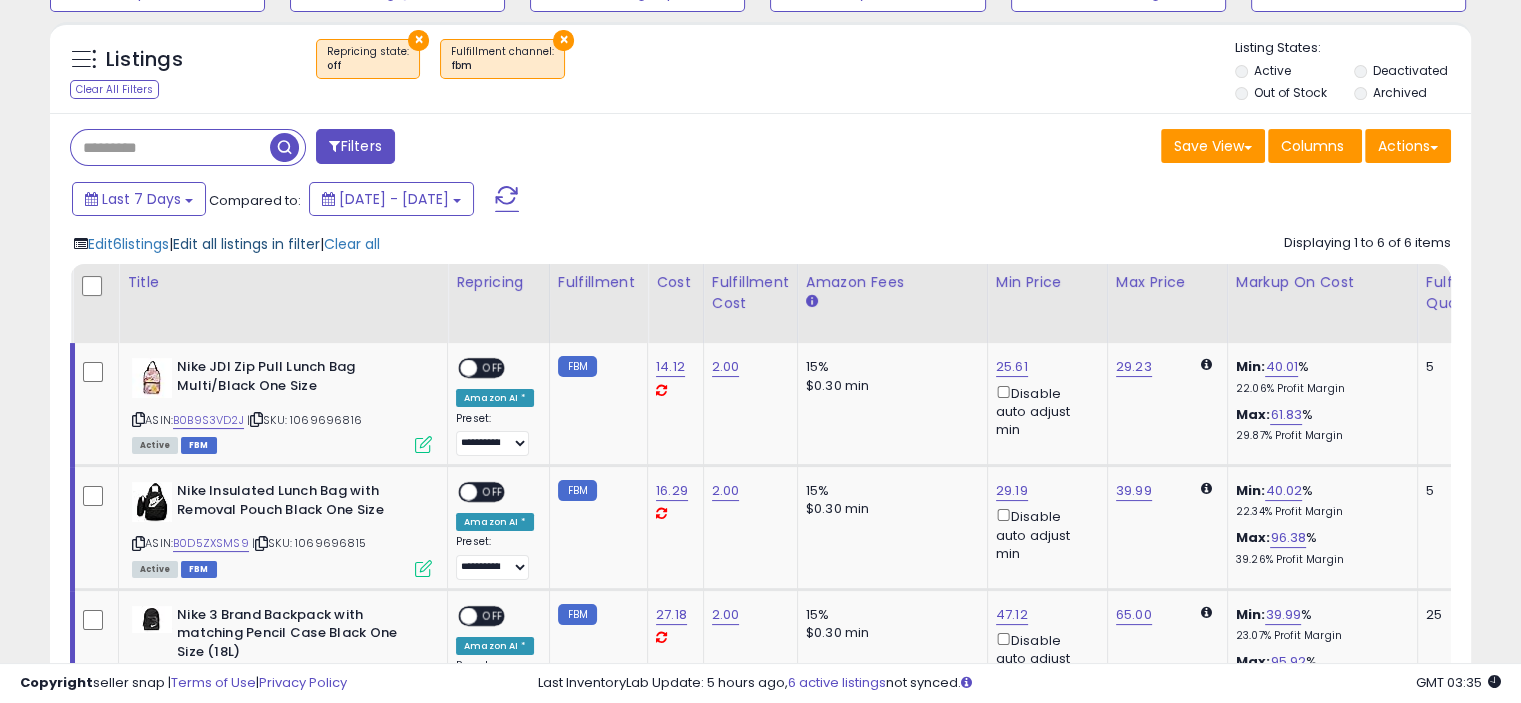 click on "Edit all listings in filter" at bounding box center (246, 244) 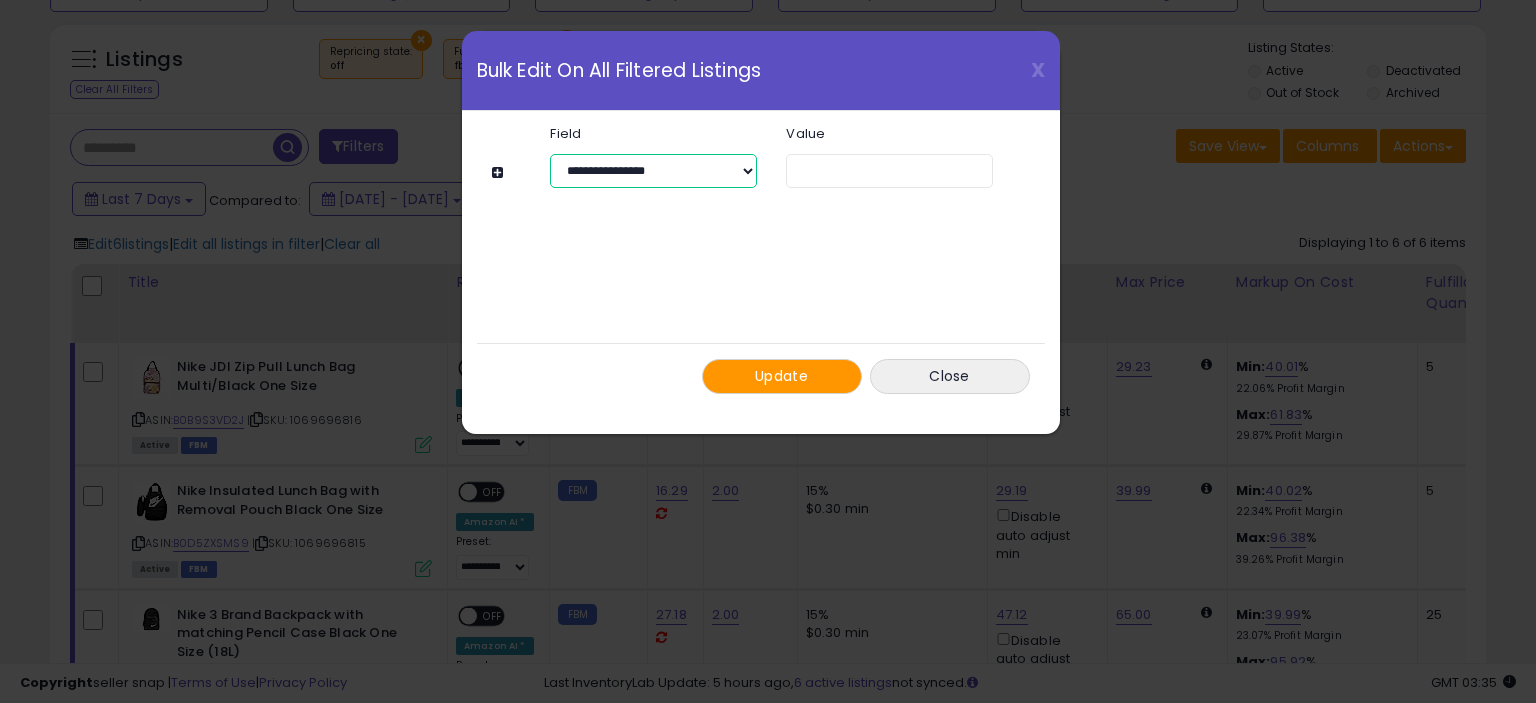 click on "**********" at bounding box center (653, 171) 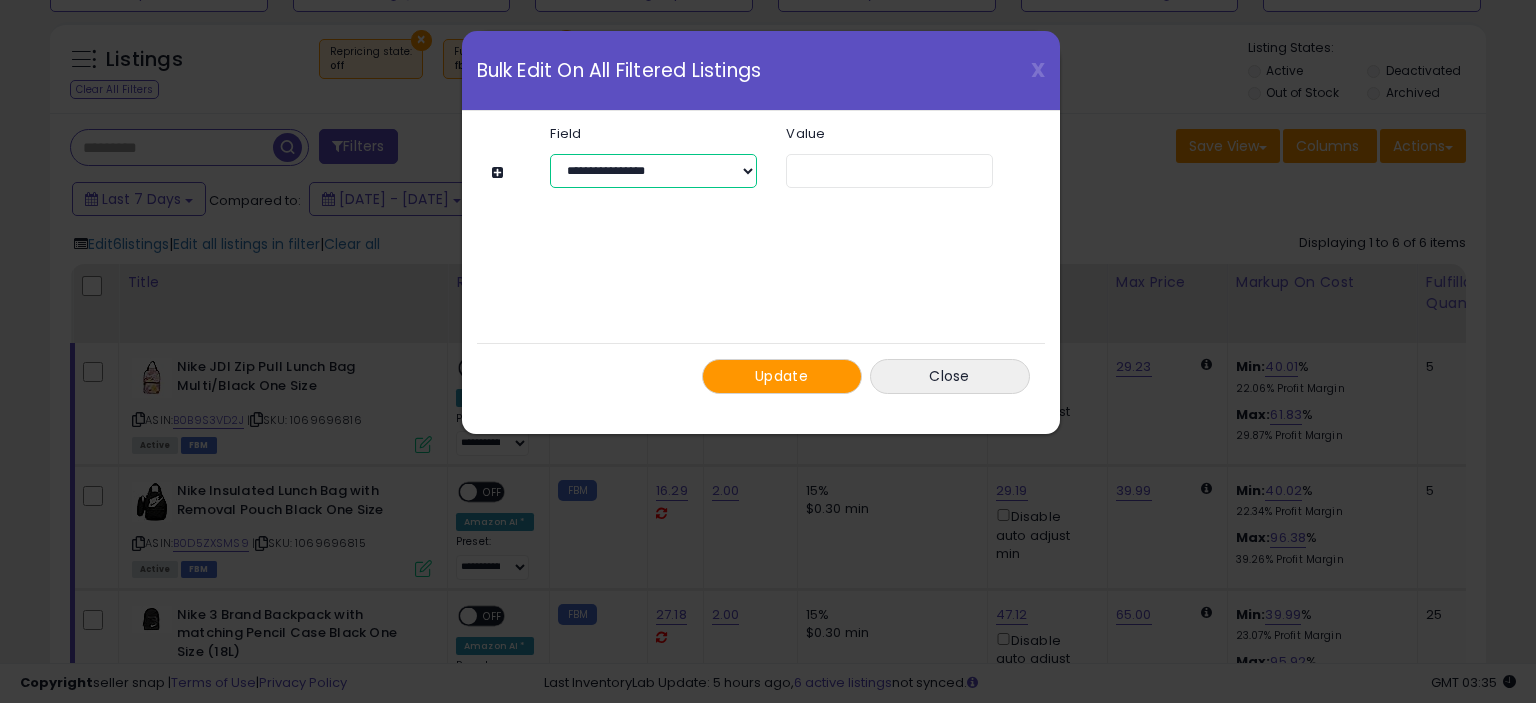 select on "*********" 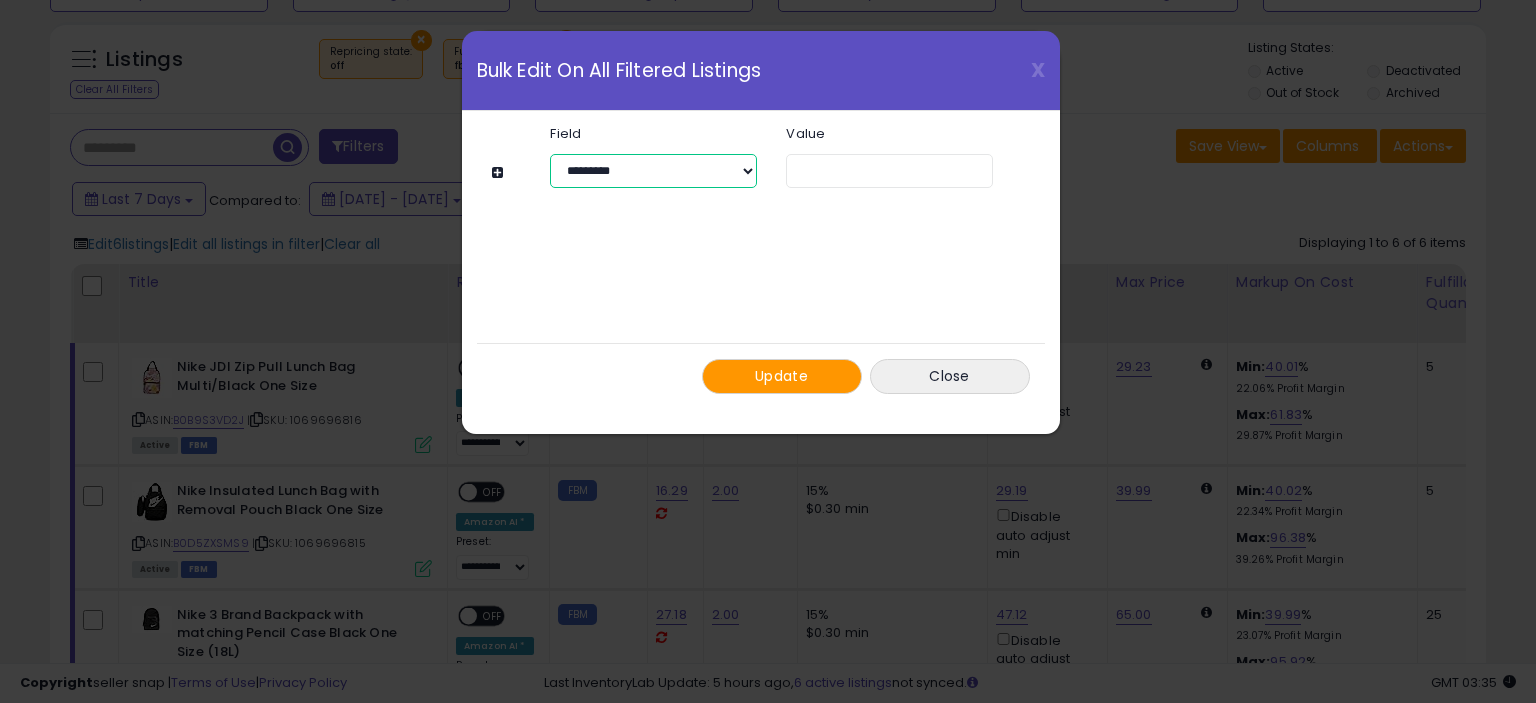 click on "**********" at bounding box center (653, 171) 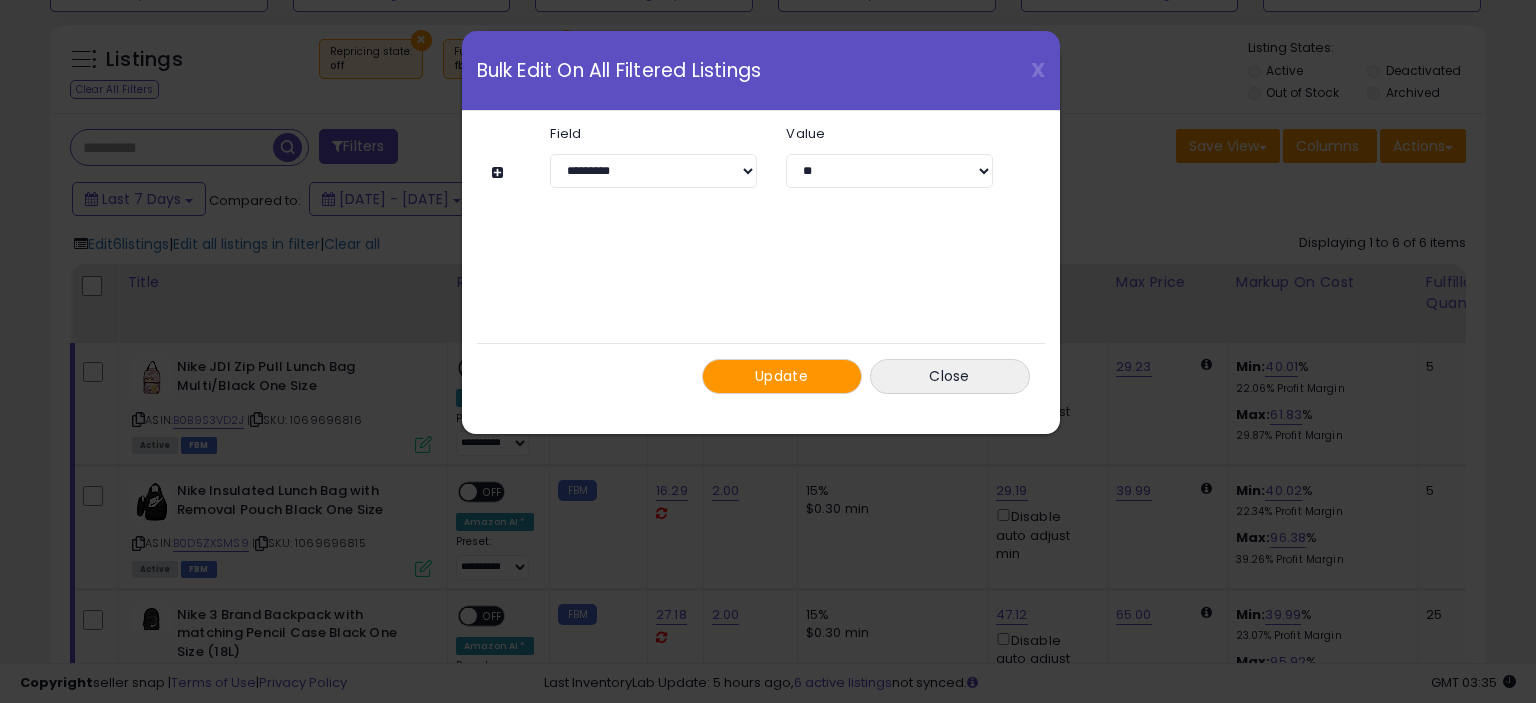 click on "Update" at bounding box center [781, 376] 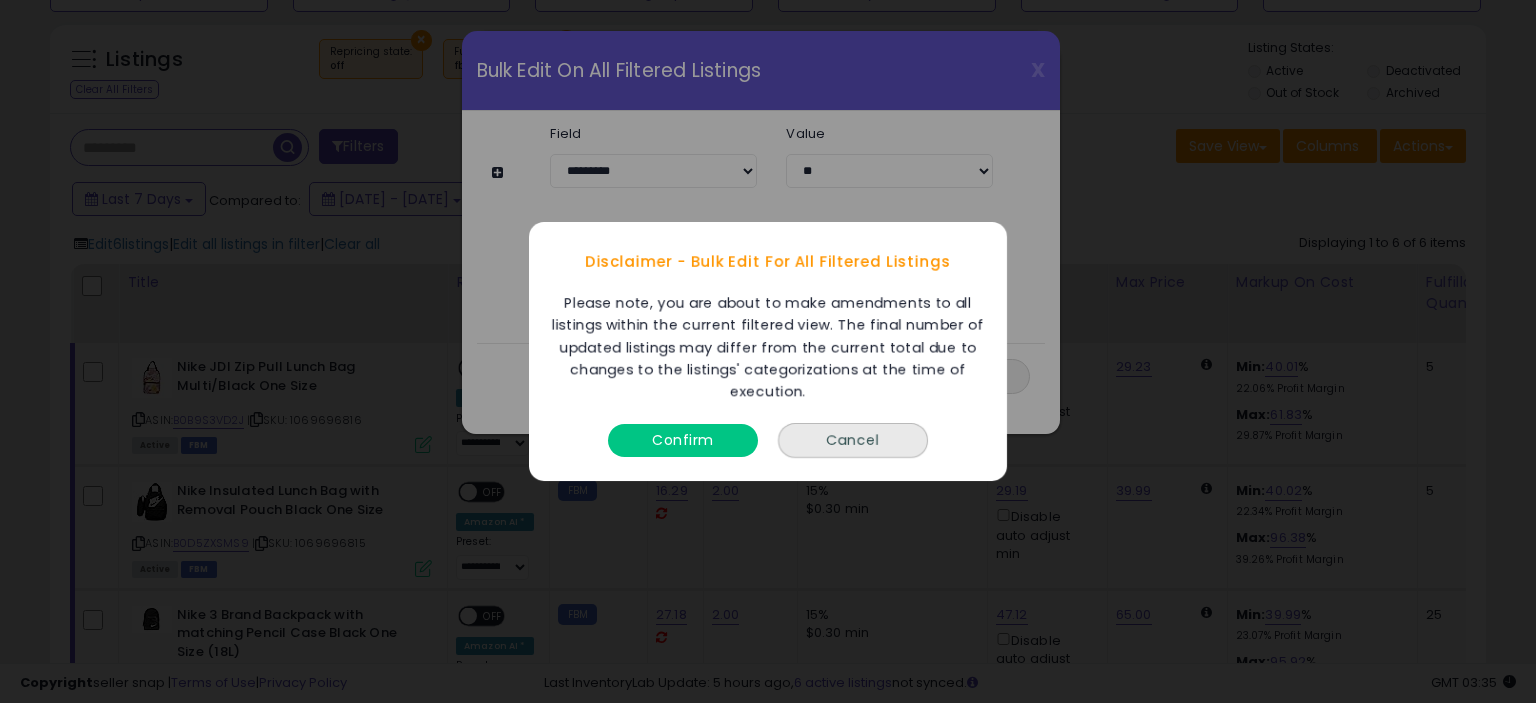 click on "Confirm" at bounding box center (683, 440) 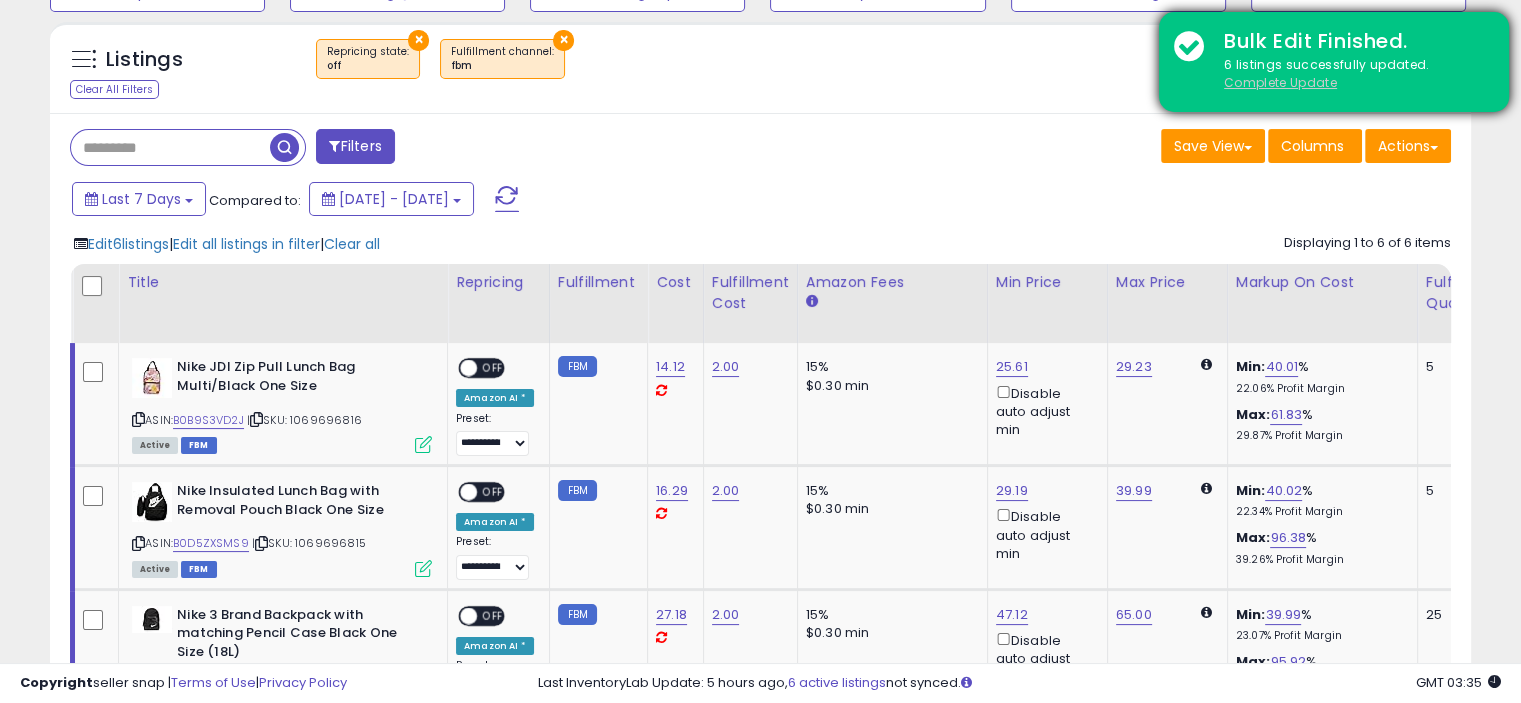 click on "Complete Update" at bounding box center [1280, 82] 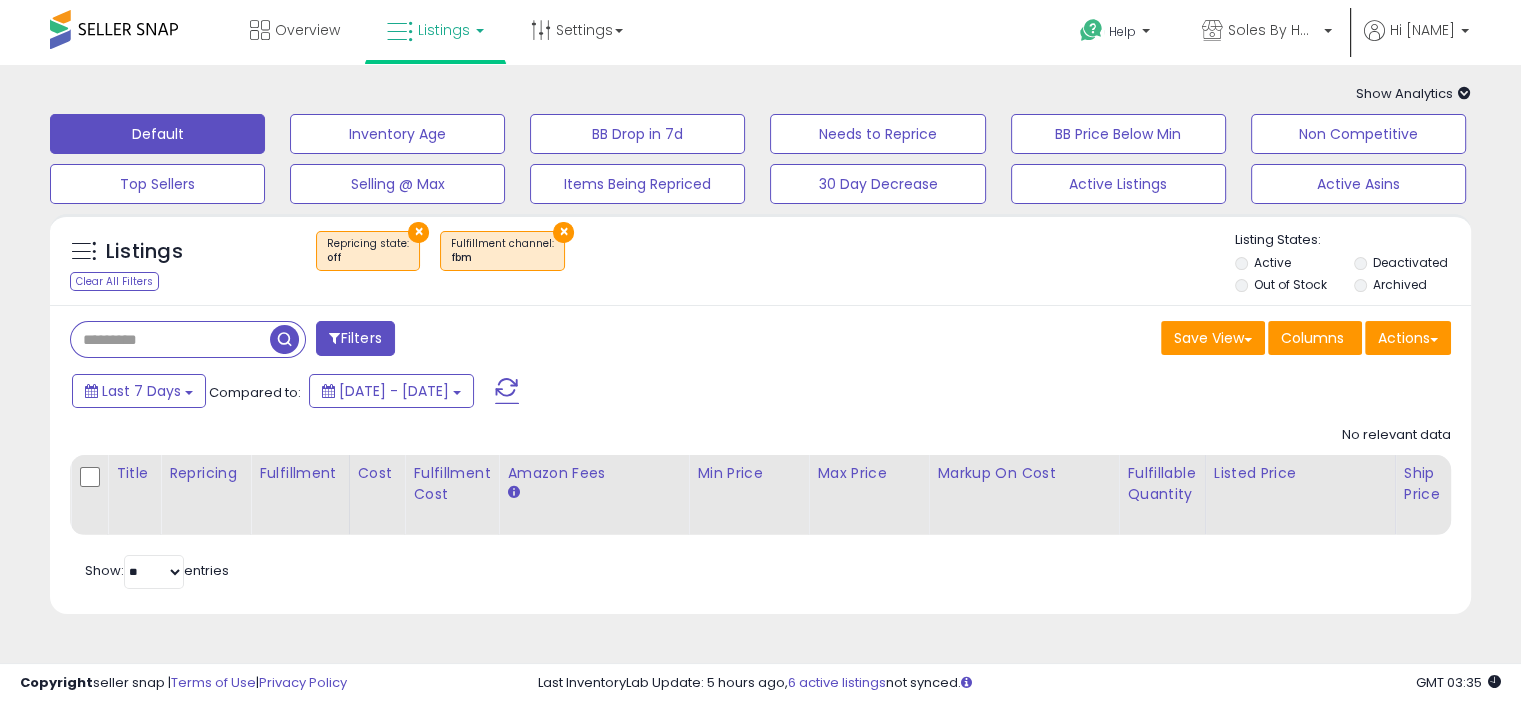 scroll, scrollTop: 192, scrollLeft: 0, axis: vertical 